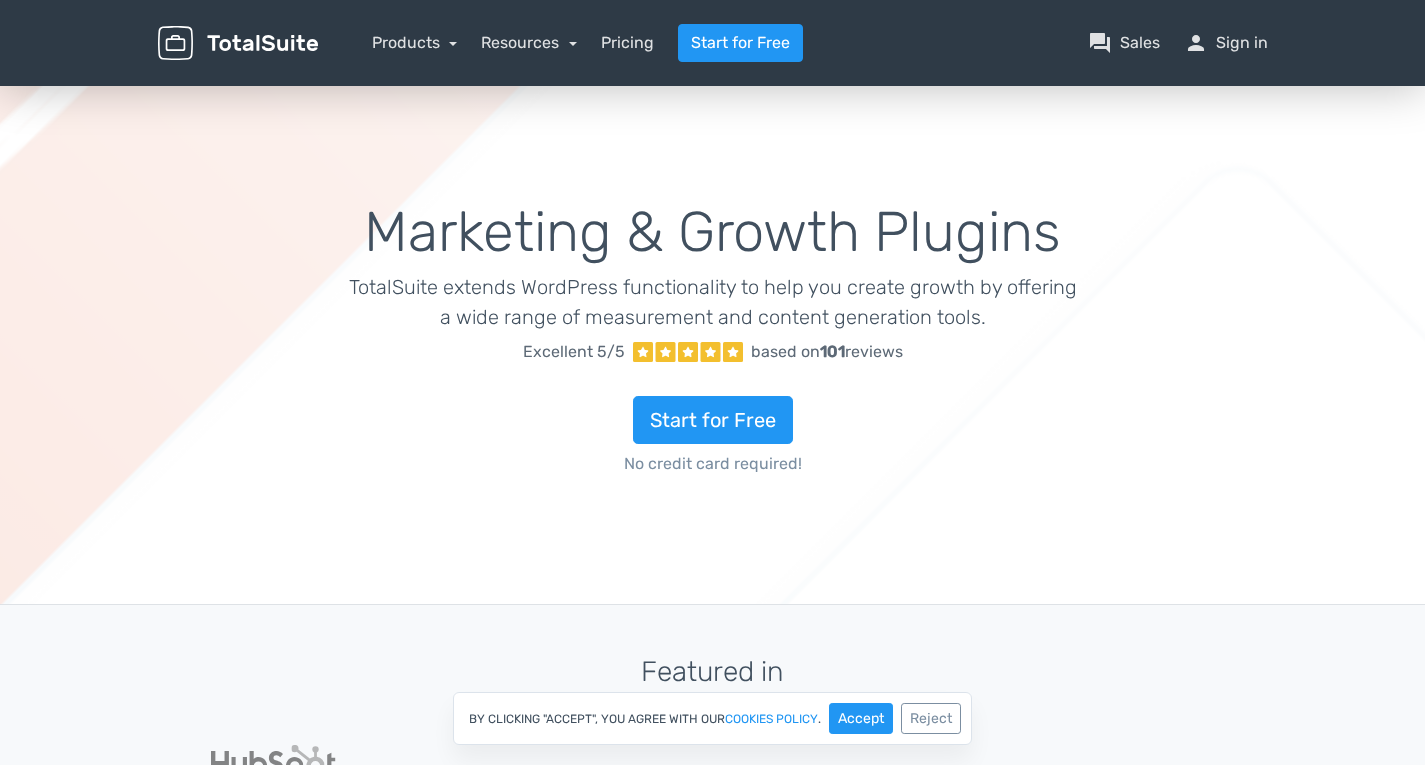 scroll, scrollTop: 0, scrollLeft: 0, axis: both 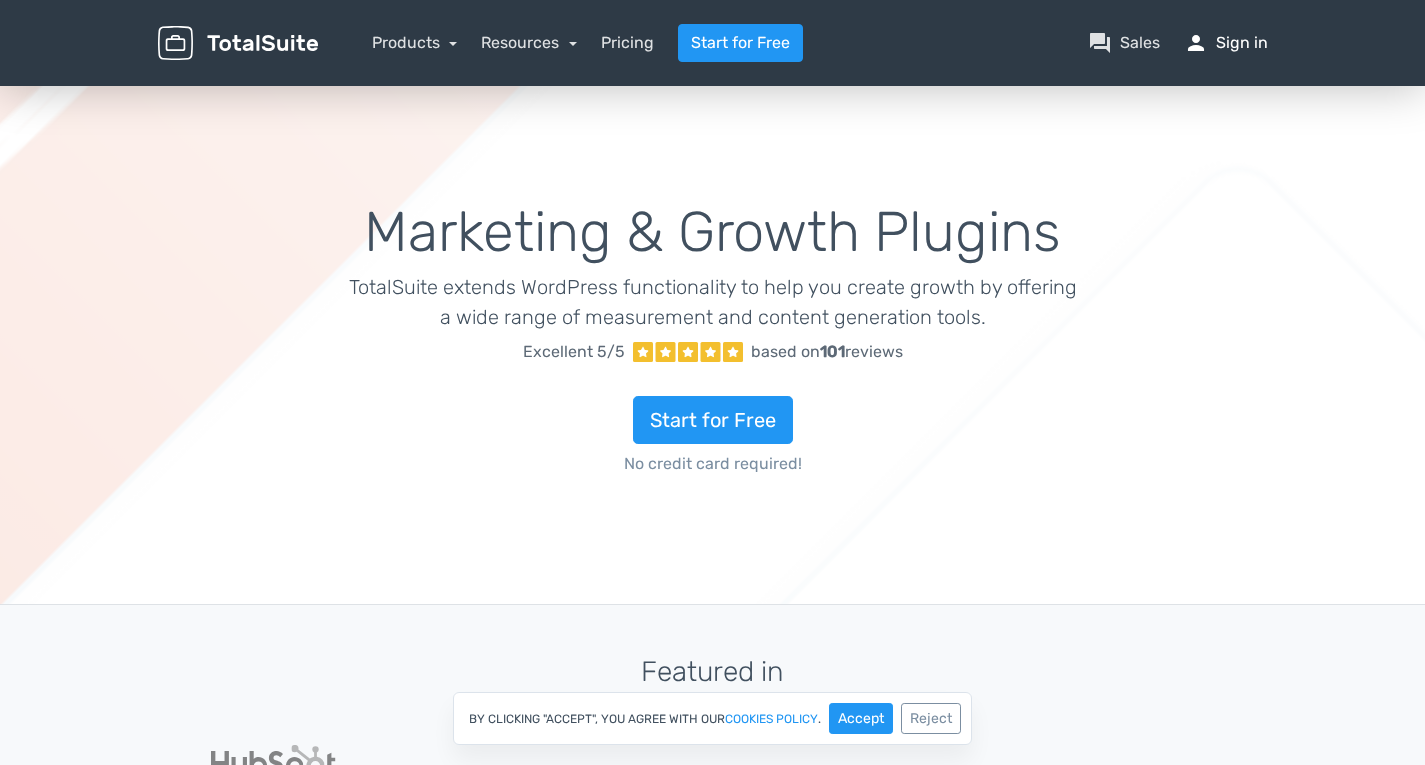 click on "person Sign in" at bounding box center (1226, 43) 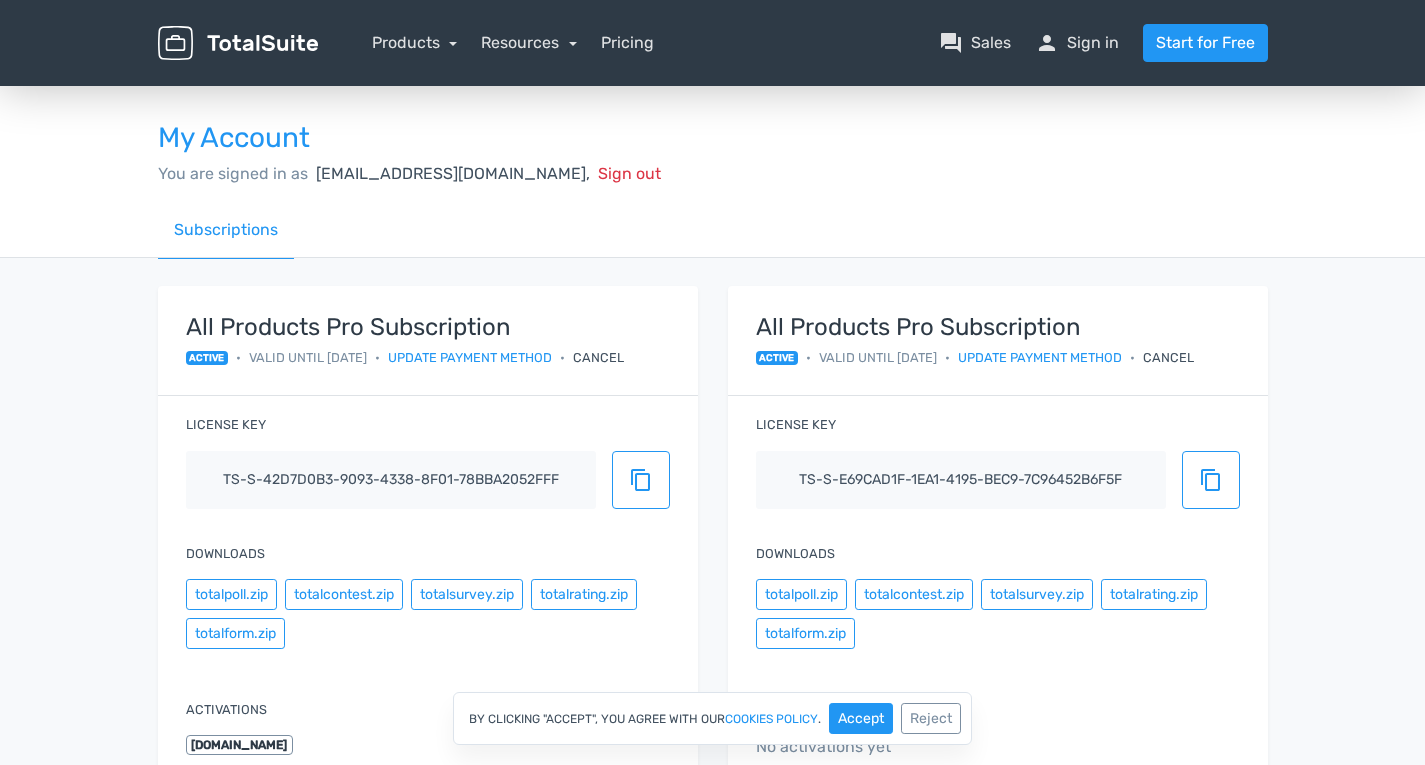 scroll, scrollTop: 0, scrollLeft: 0, axis: both 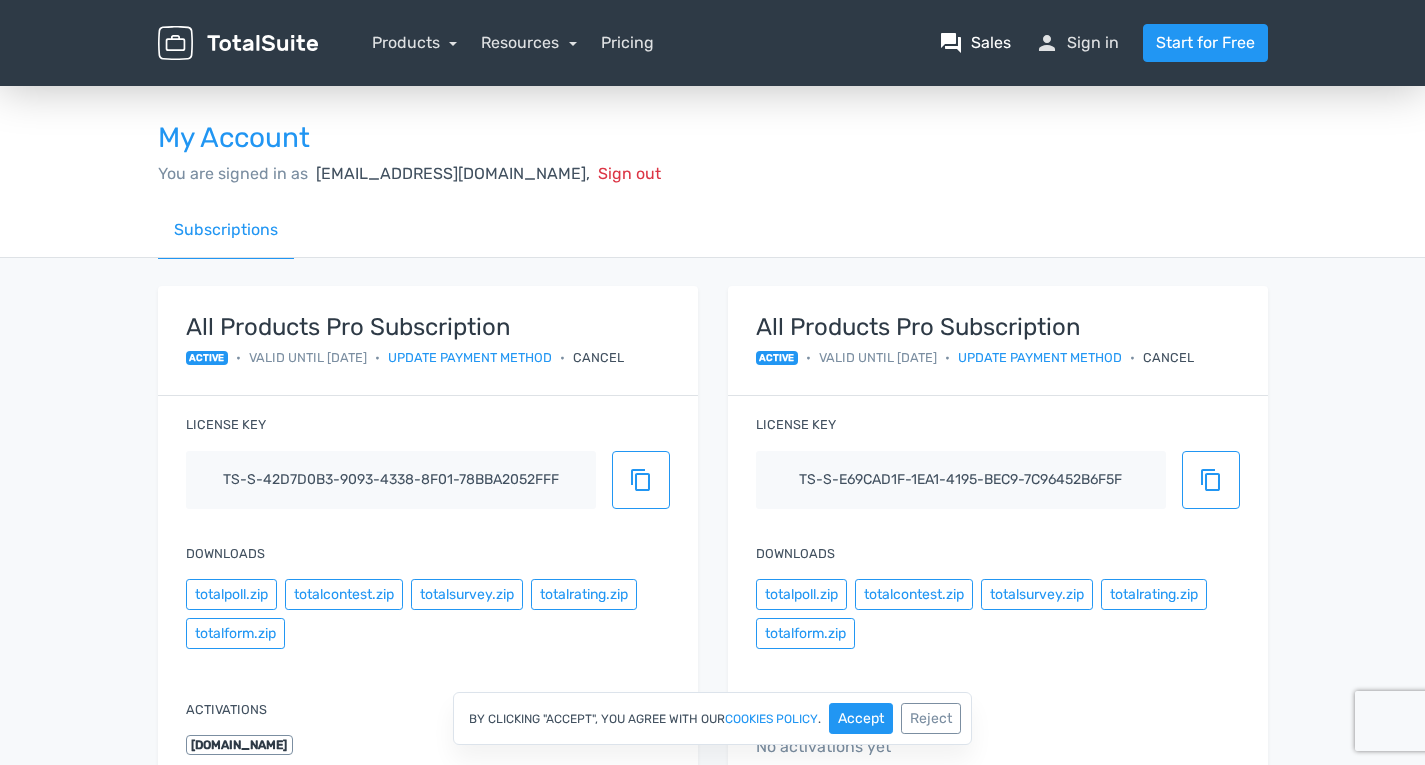 click on "question_answer Sales" at bounding box center [975, 43] 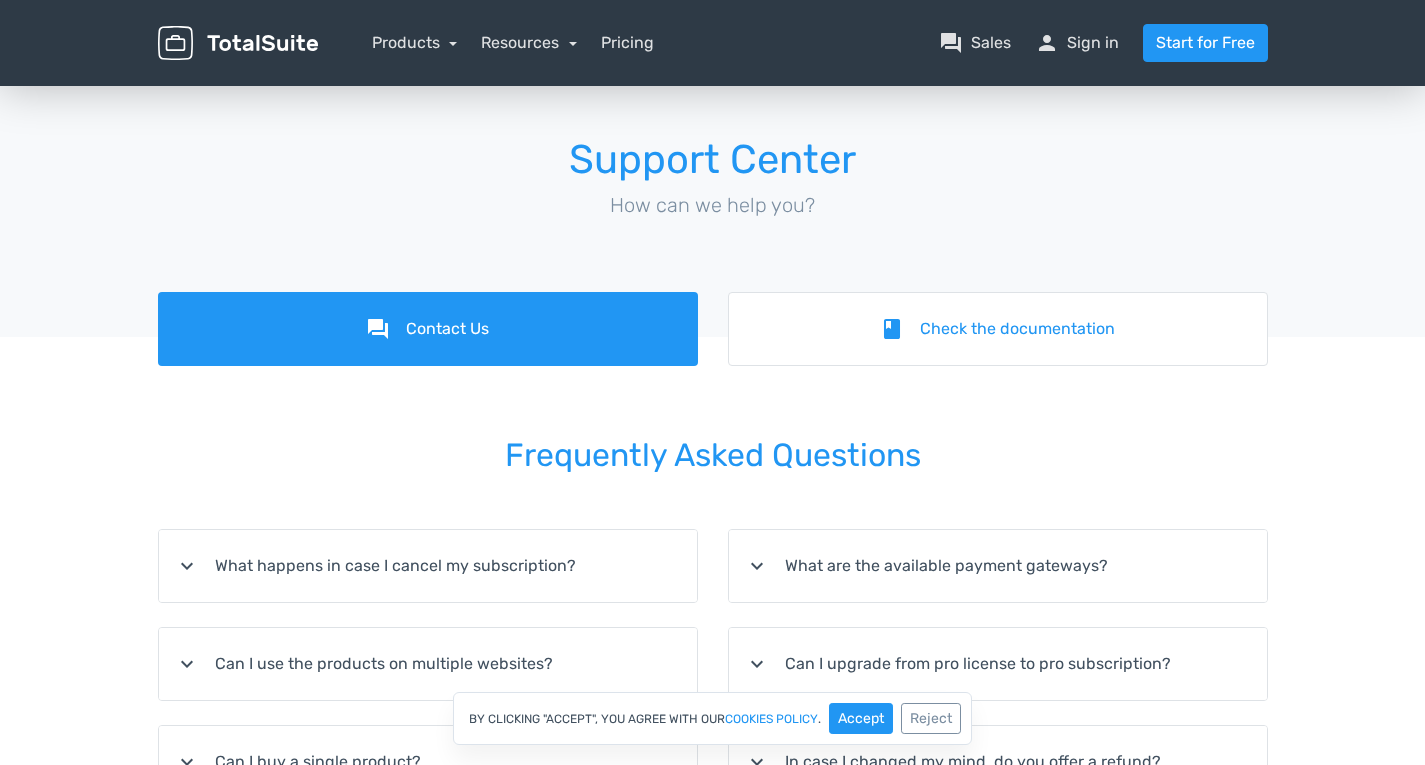 scroll, scrollTop: 0, scrollLeft: 0, axis: both 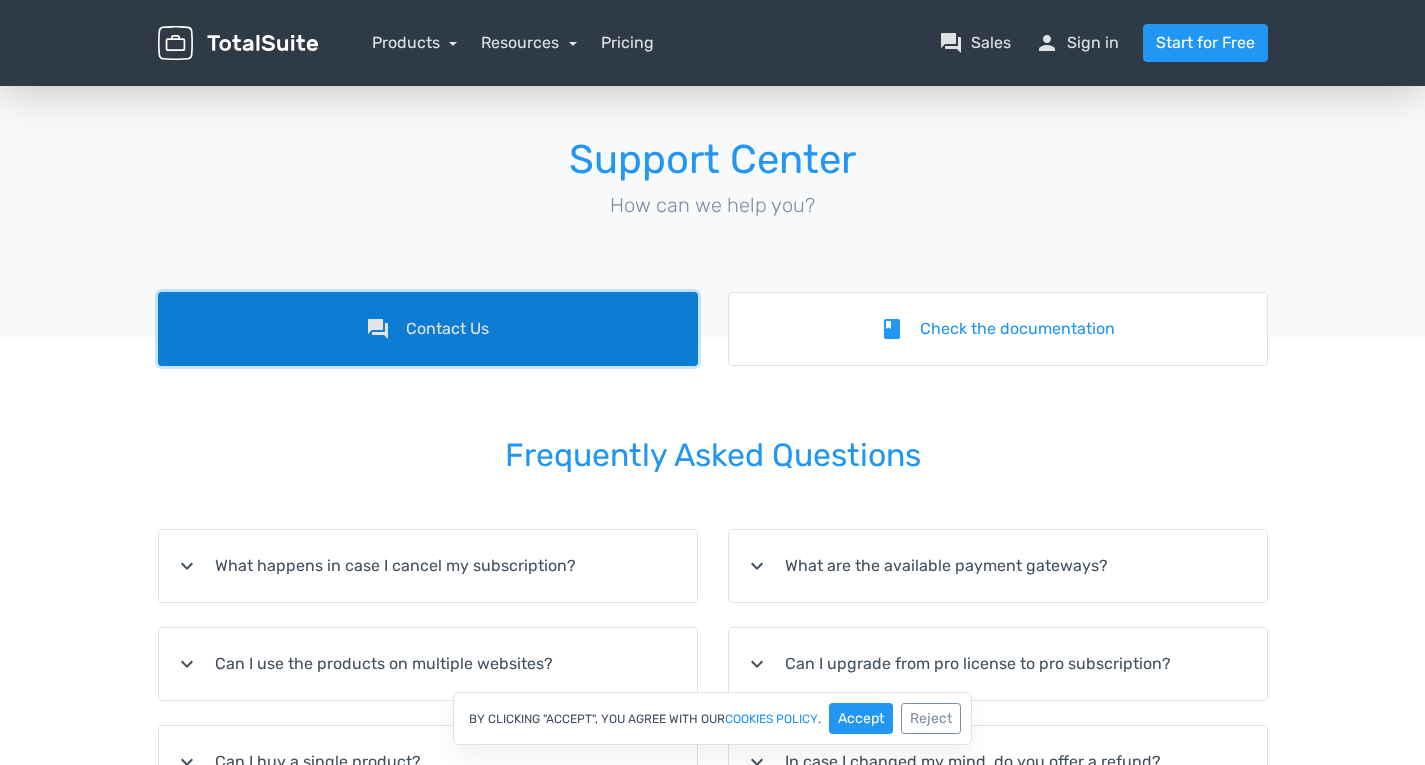 click on "forum
Contact Us" at bounding box center [428, 329] 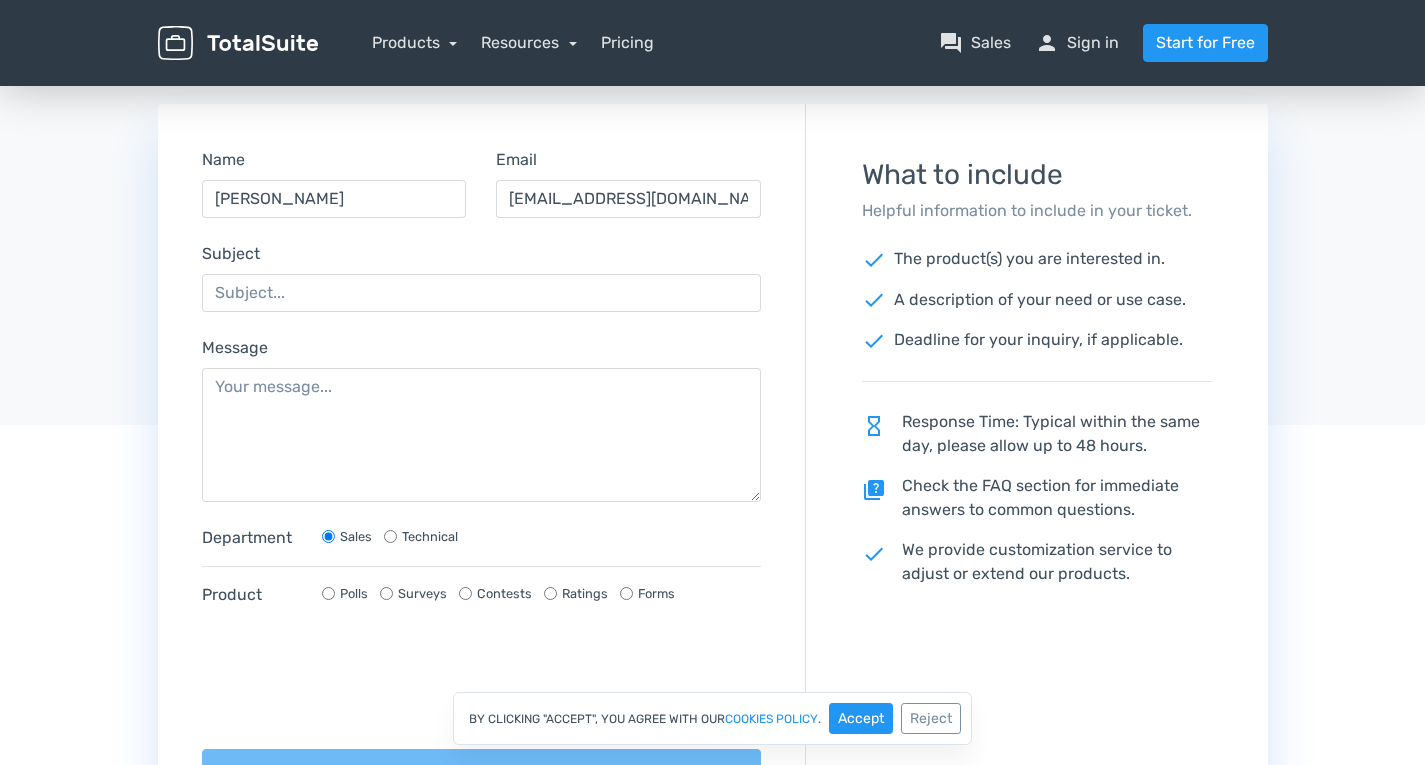scroll, scrollTop: 300, scrollLeft: 0, axis: vertical 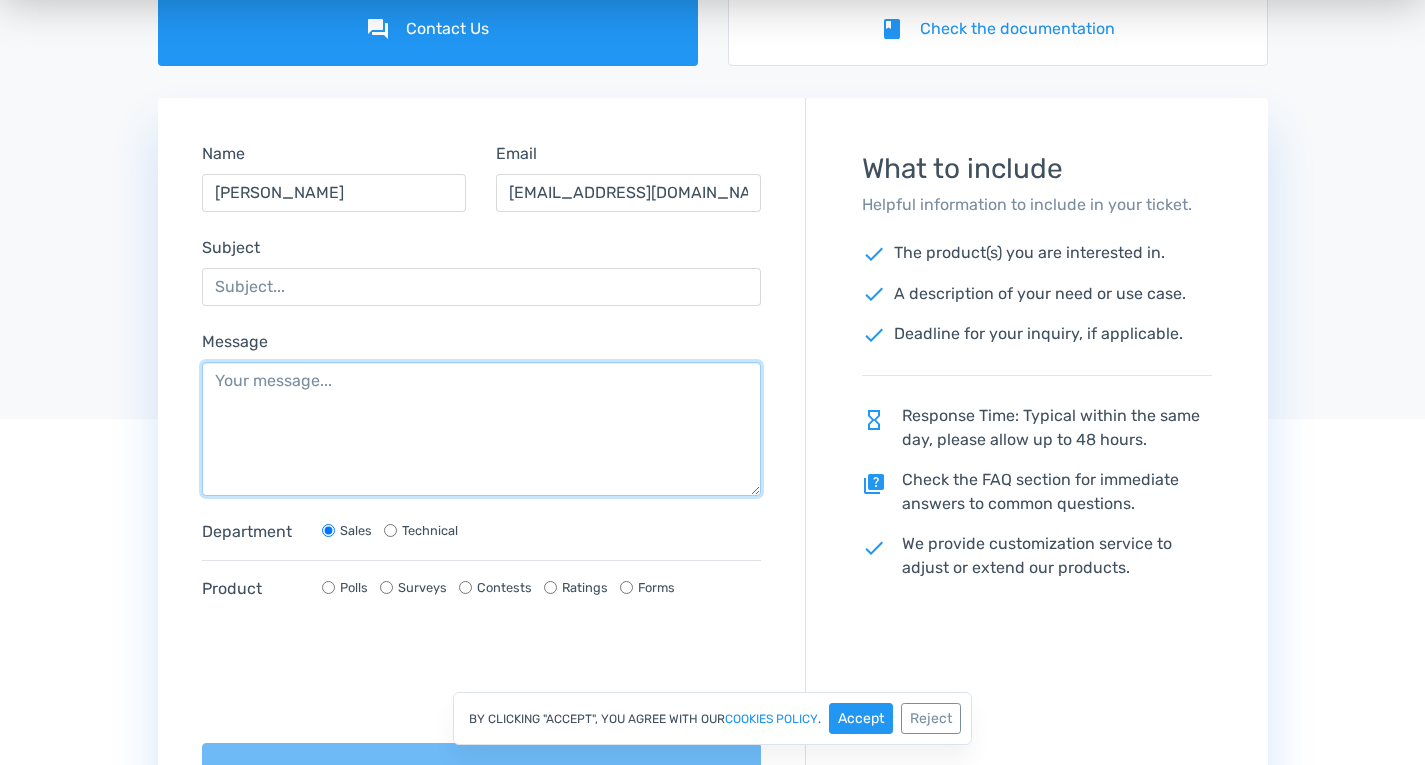 click on "Message" at bounding box center (482, 429) 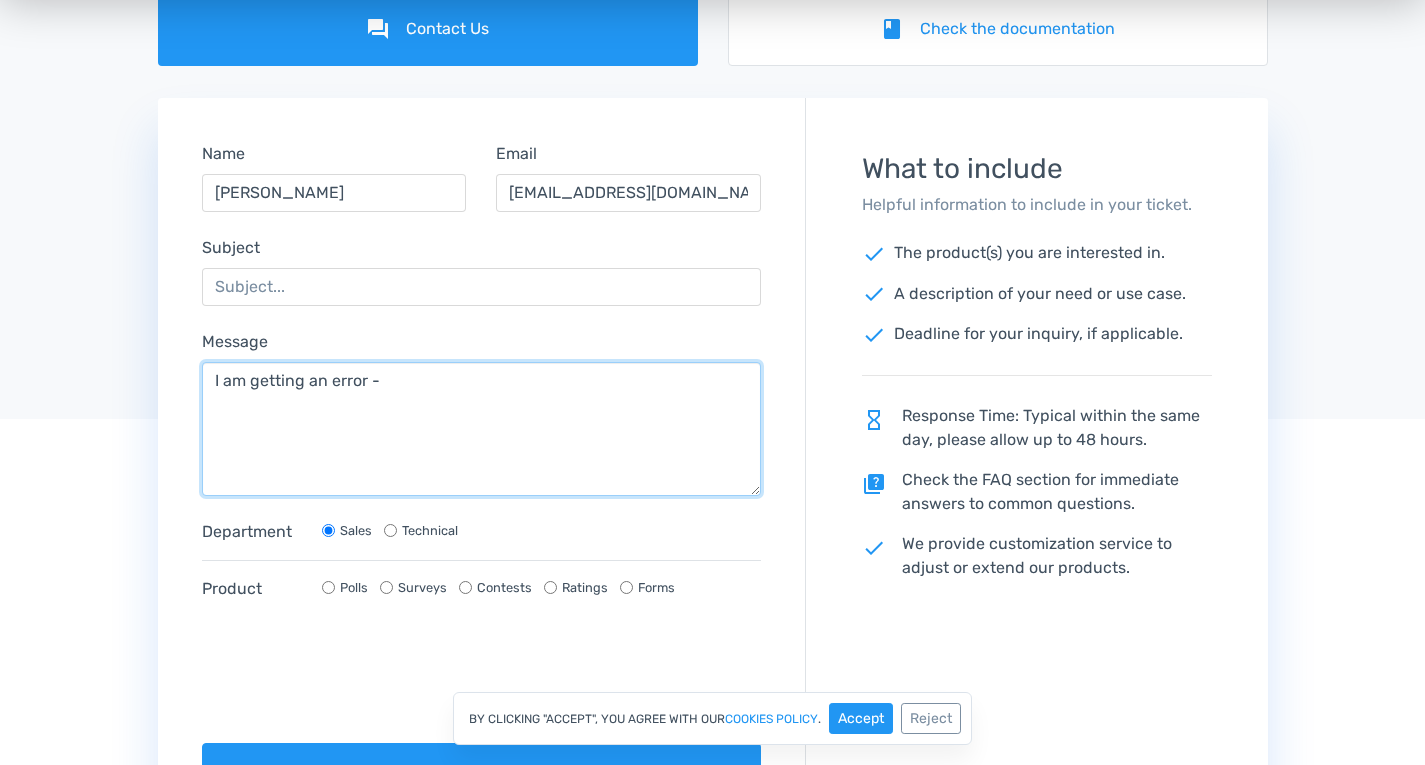 paste on "Deprecated: Using ${var} in strings is deprecated, use {$var} instead in /homepages/8/d297450224/htdocs/httpdocs/QGChallengeGame-7-4-25/wp-content/plugins/totalcontest/src/Contest/Model.php on line 1012" 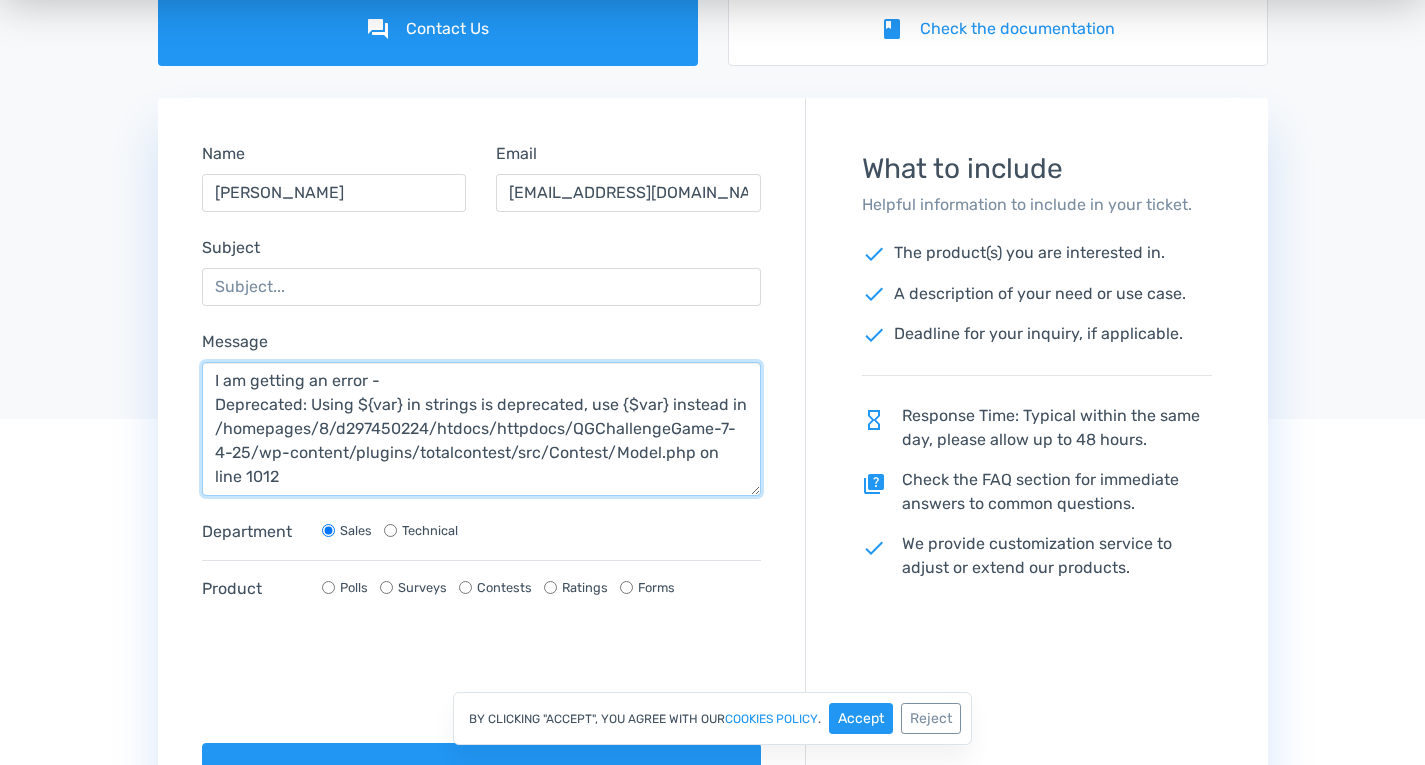 scroll, scrollTop: 63, scrollLeft: 0, axis: vertical 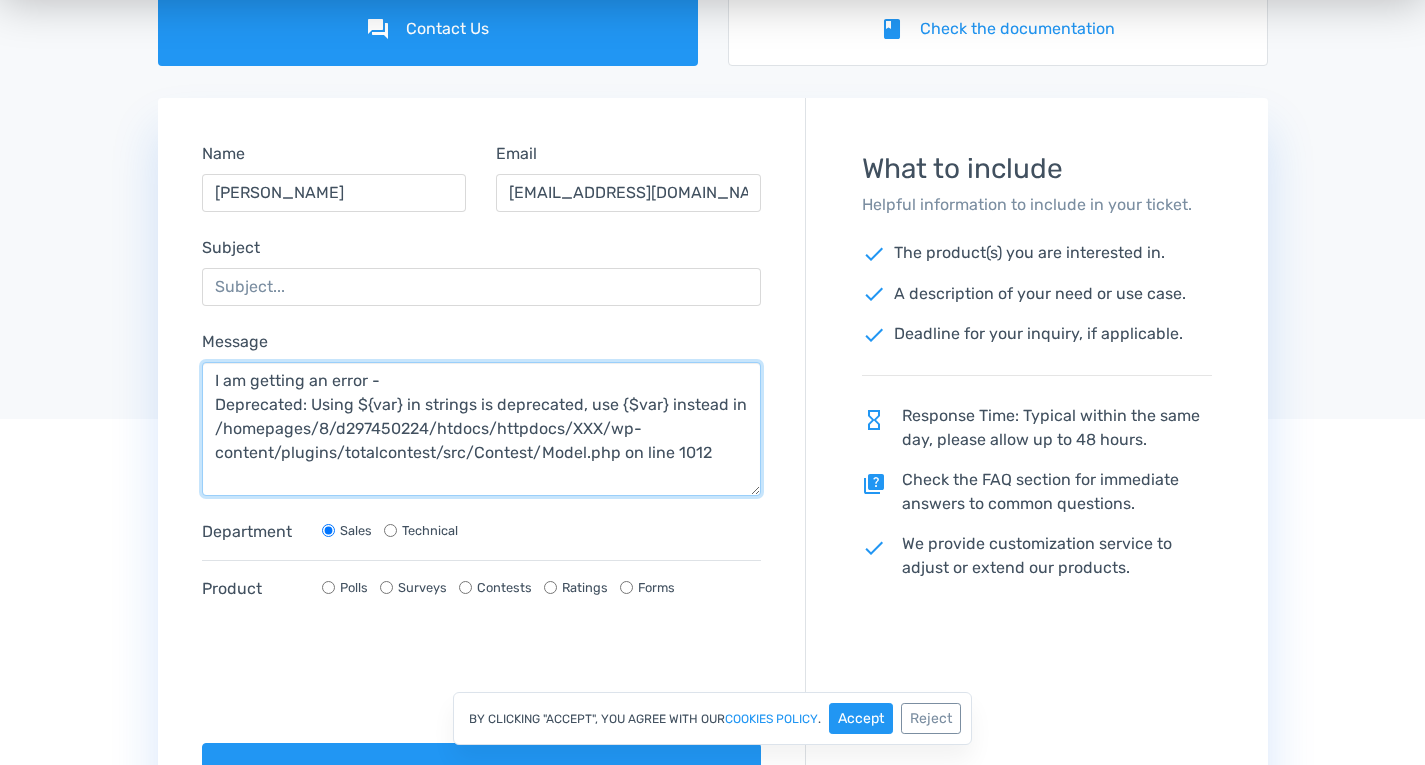 click on "I am getting an error -
Deprecated: Using ${var} in strings is deprecated, use {$var} instead in /homepages/8/d297450224/htdocs/httpdocs/XXX/wp-content/plugins/totalcontest/src/Contest/Model.php on line 1012" at bounding box center [482, 429] 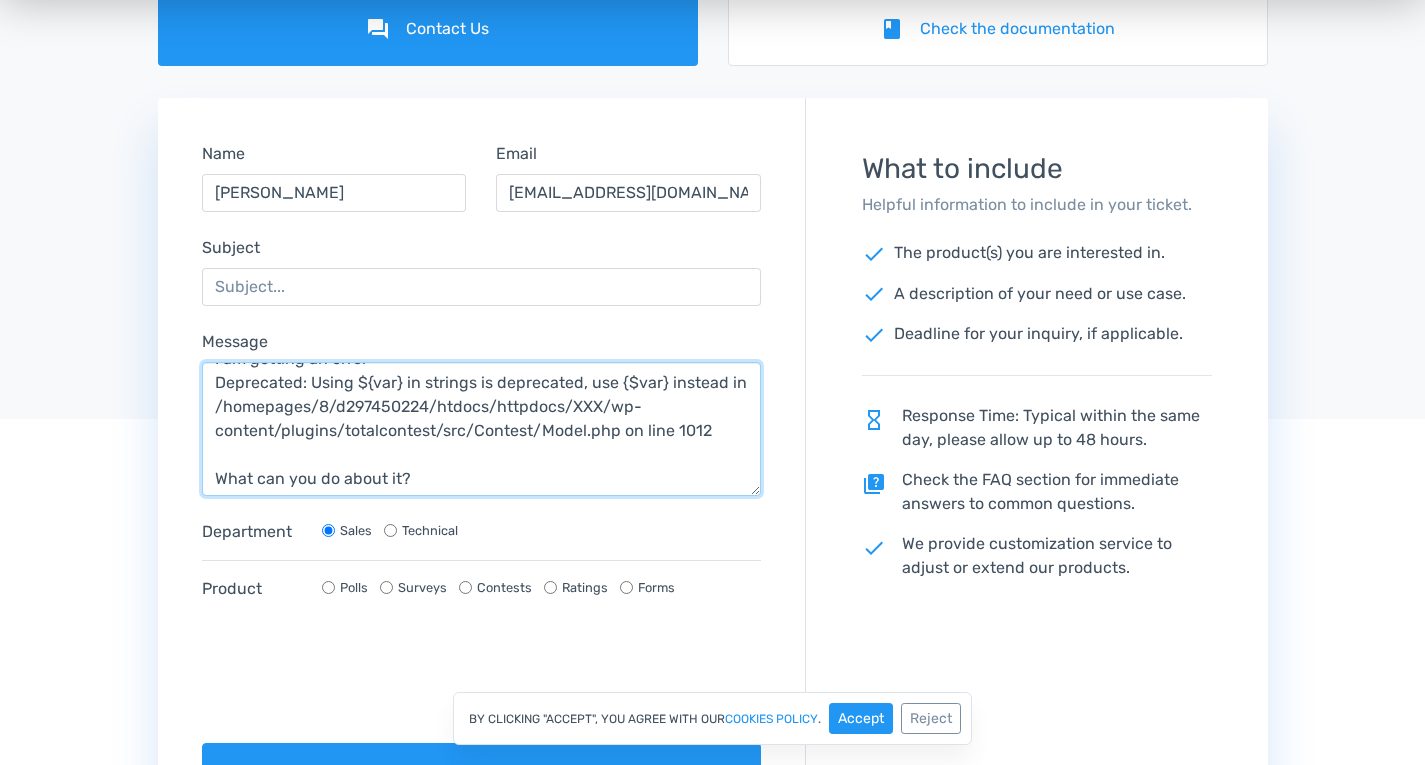 scroll, scrollTop: 24, scrollLeft: 0, axis: vertical 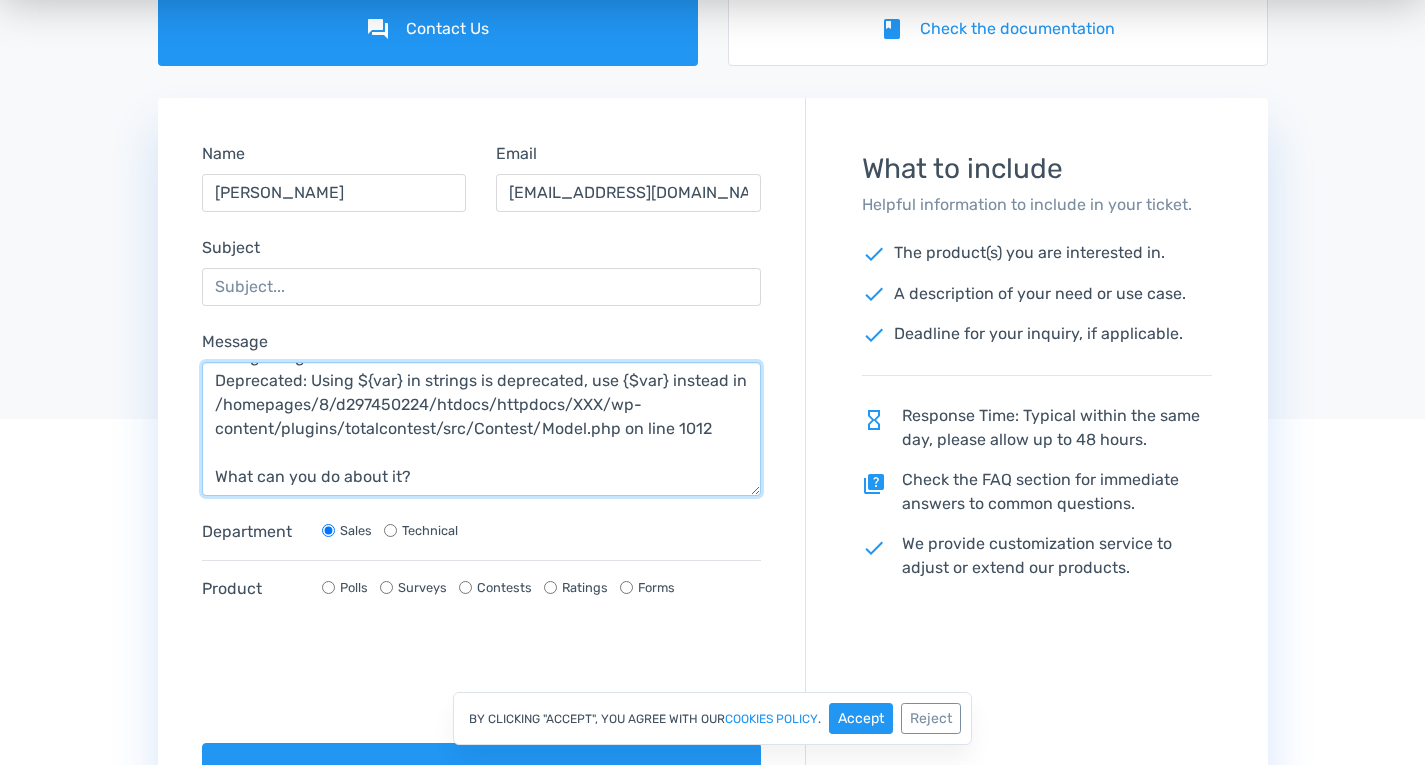 type on "I am getting an error -
Deprecated: Using ${var} in strings is deprecated, use {$var} instead in /homepages/8/d297450224/htdocs/httpdocs/XXX/wp-content/plugins/totalcontest/src/Contest/Model.php on line 1012
What can you do about it?" 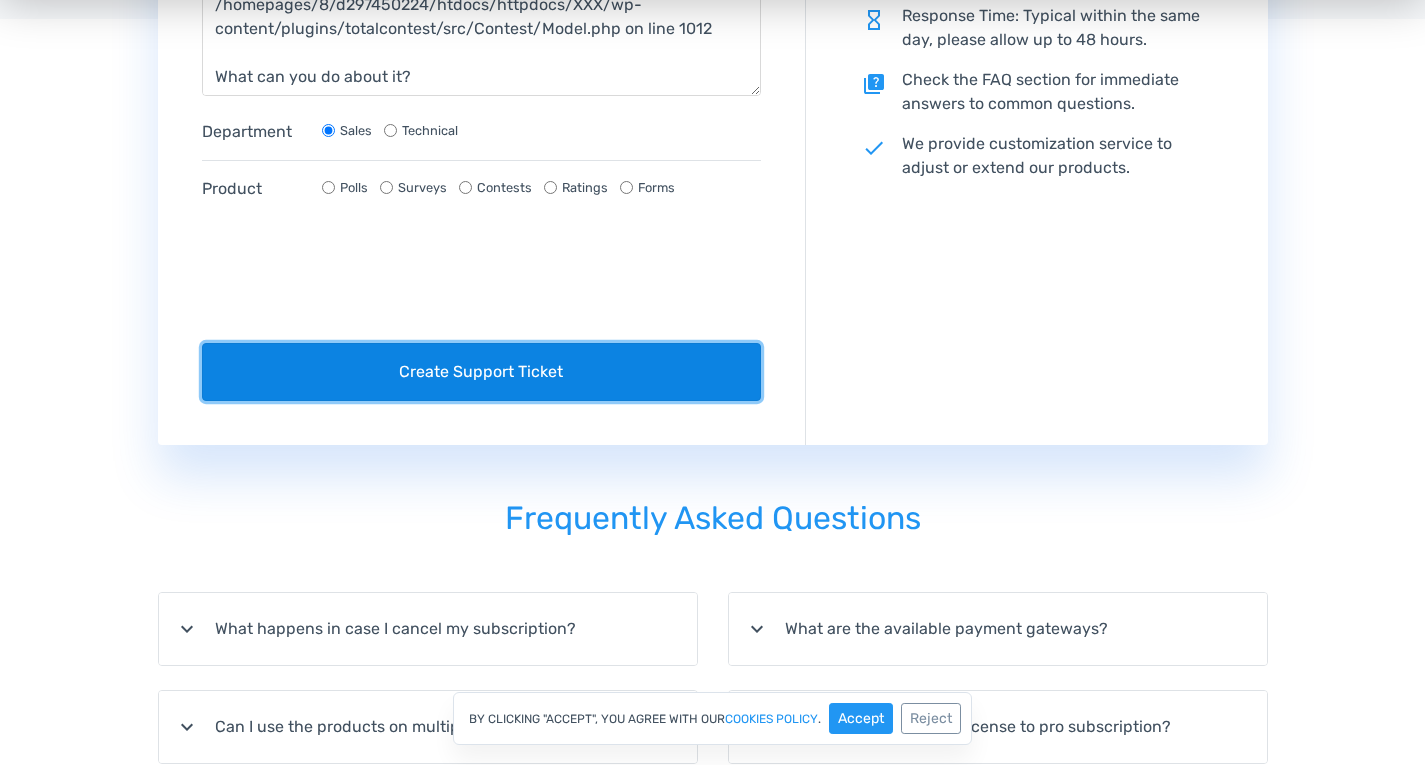 click on "Create Support Ticket" at bounding box center (482, 372) 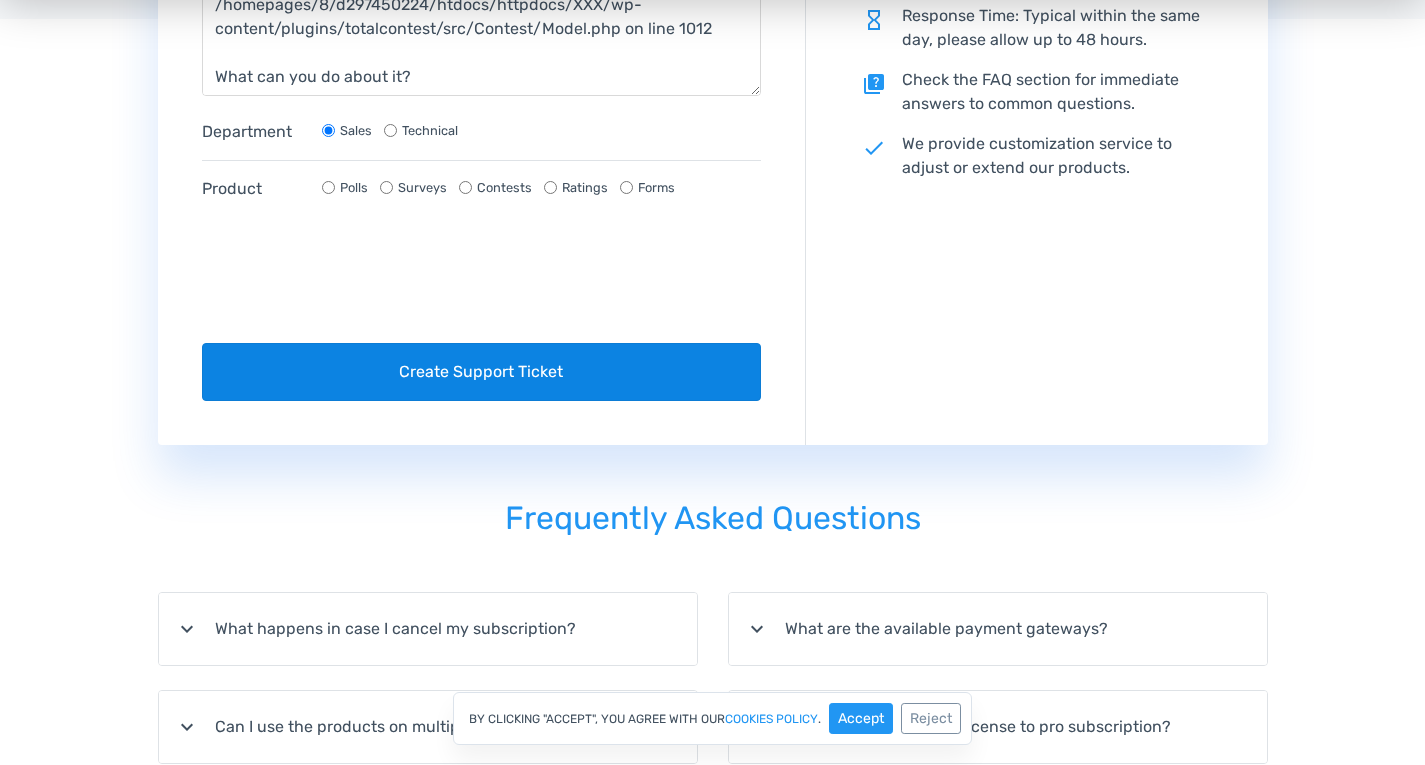 scroll, scrollTop: 568, scrollLeft: 0, axis: vertical 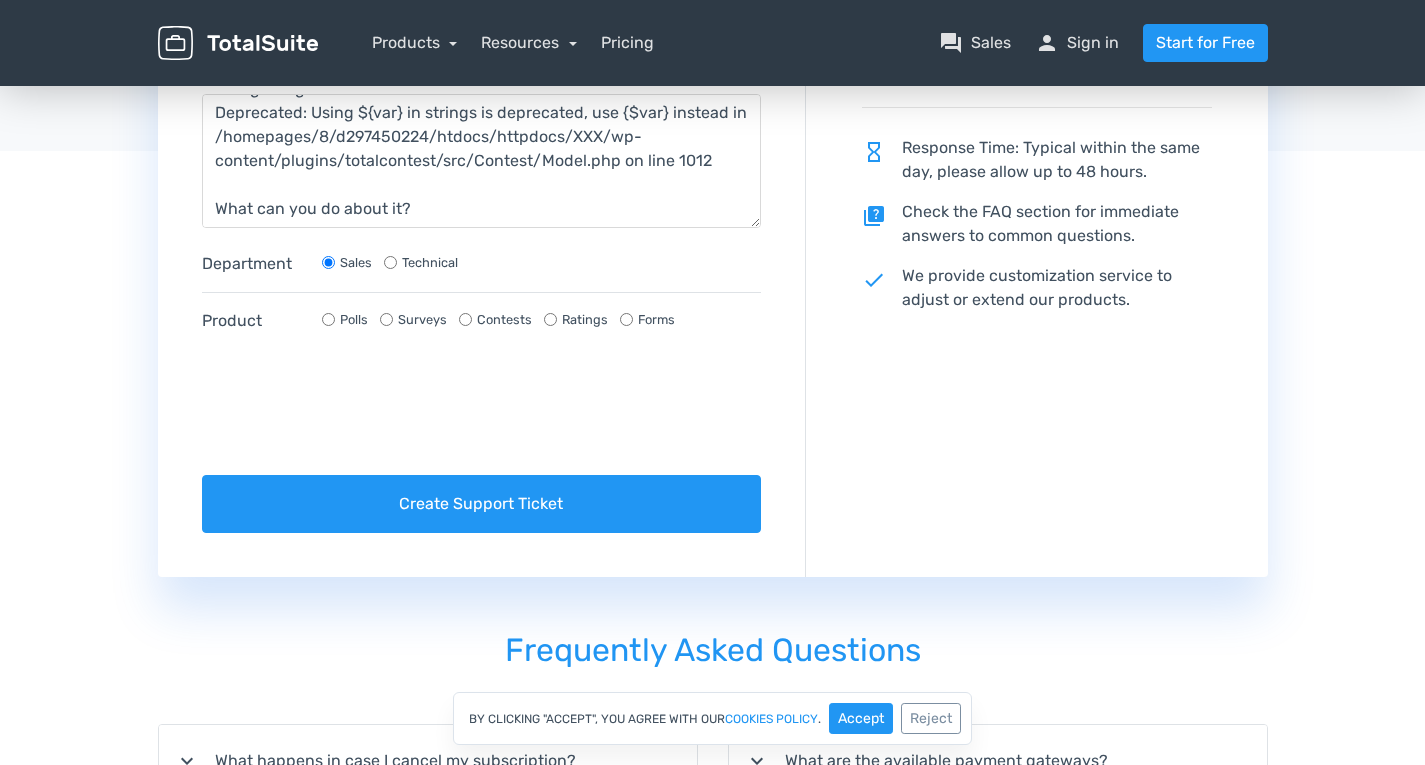 click on "What to include   Helpful information to include in your
ticket.   check
The product(s) you are interested in.
check
A description of your need or use case.
check
Deadline for your inquiry, if applicable.
hourglass_empty
Response Time: Typical within the same day, please allow up to 48 hours.
quiz
Check the FAQ section for immediate answers to common questions.
check" at bounding box center [1037, 203] 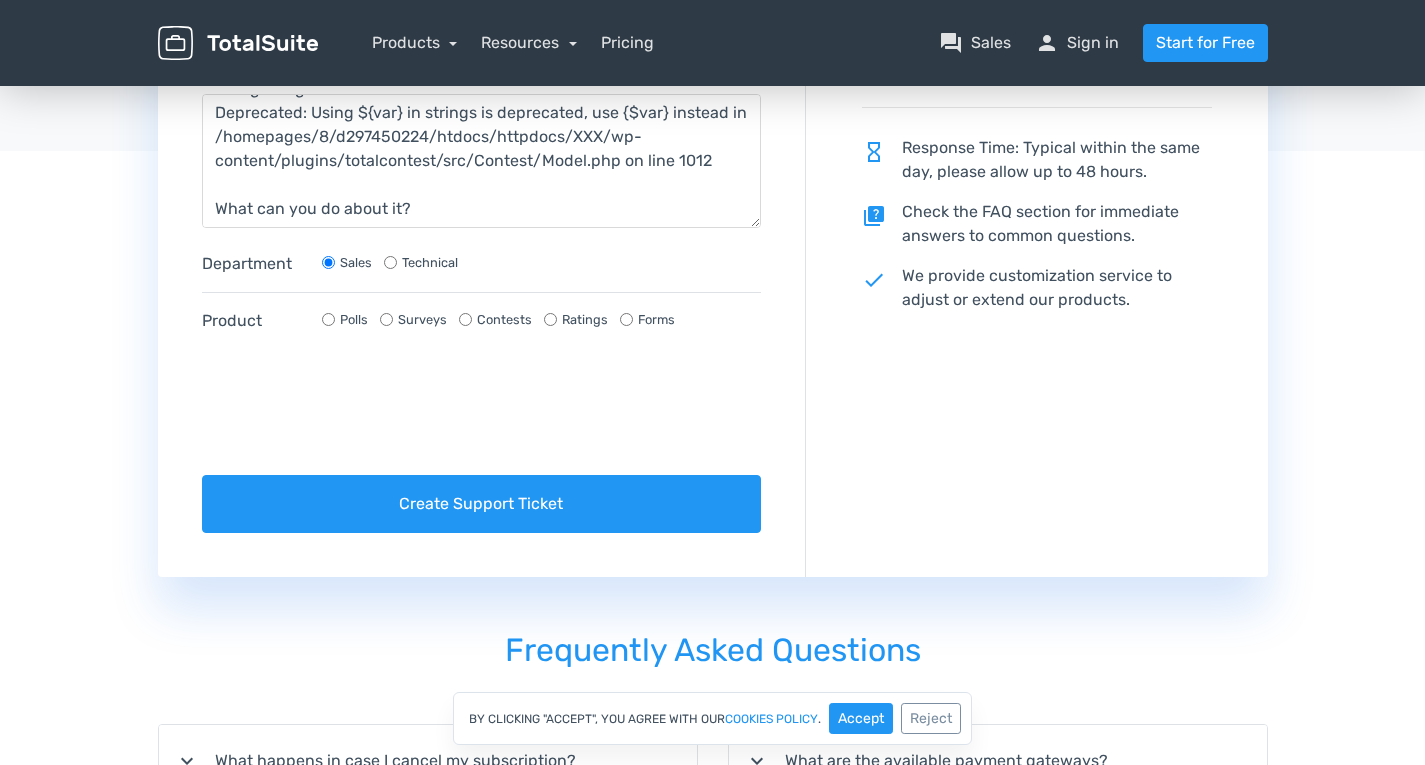 click on "Technical" at bounding box center [390, 262] 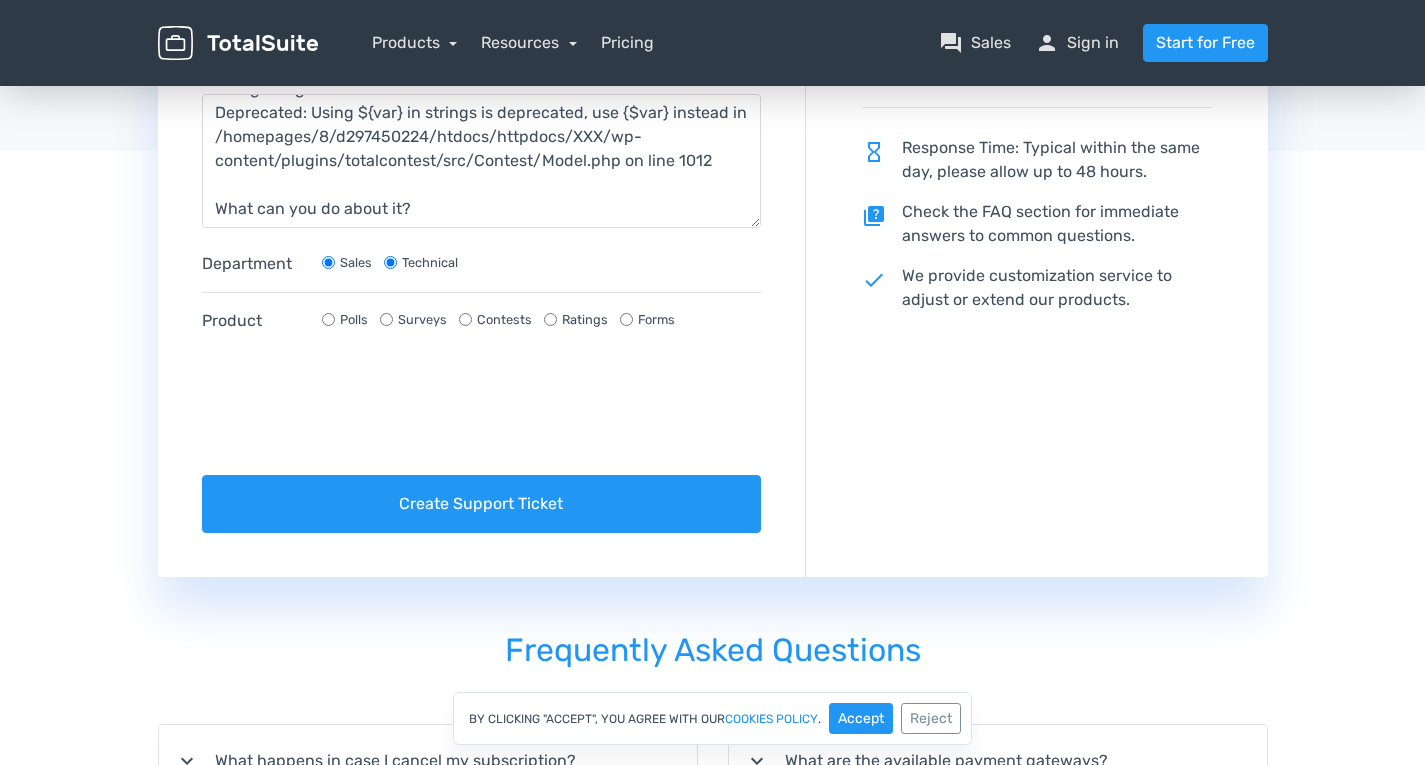 radio on "false" 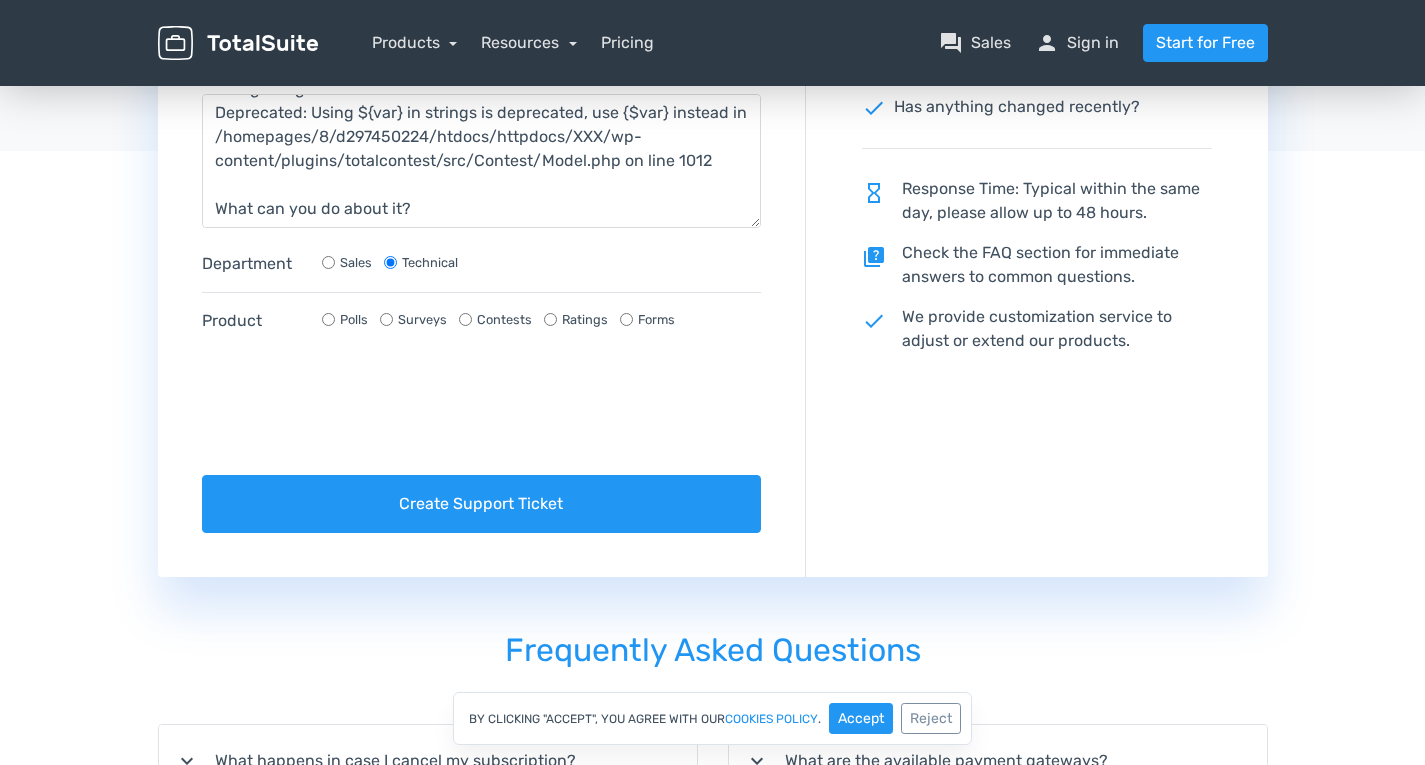 click on "Contests" at bounding box center (495, 319) 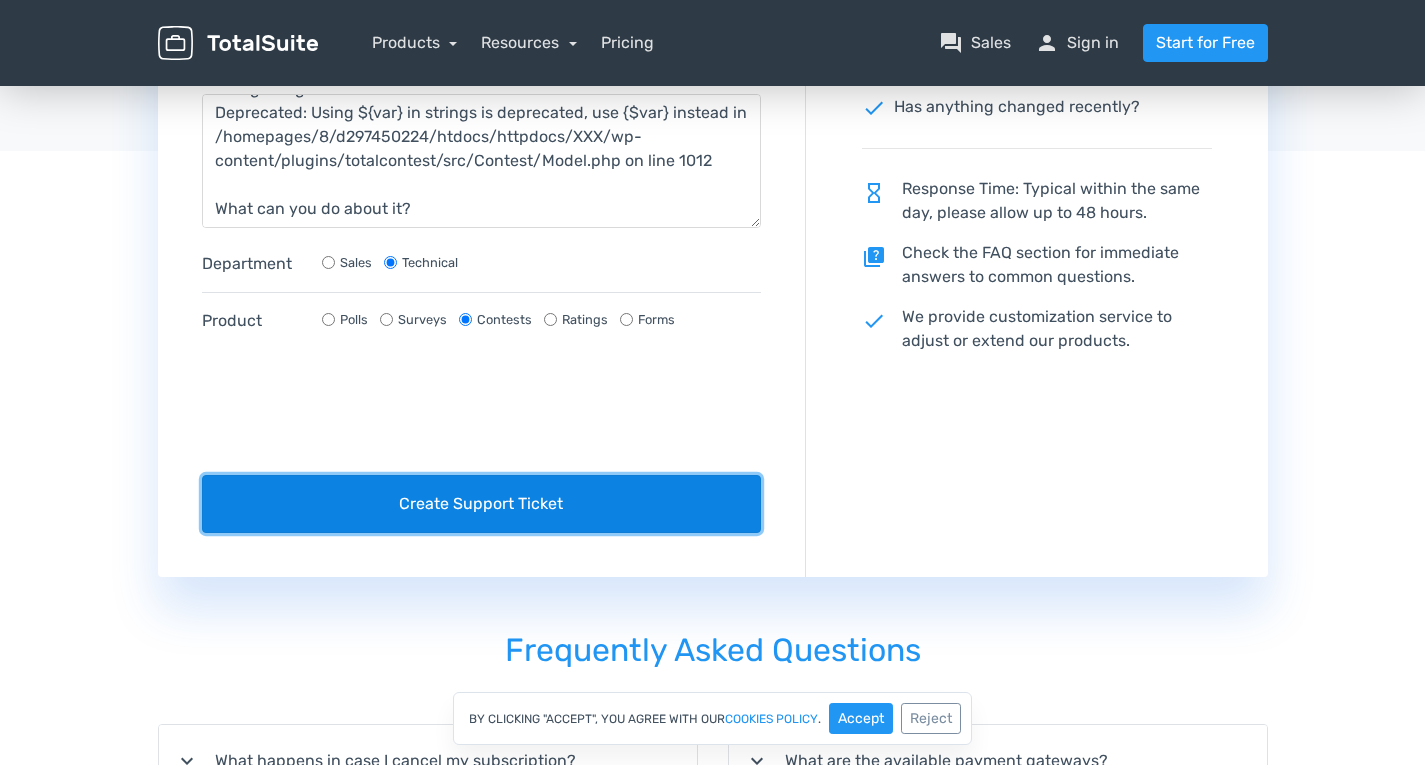 click on "Create Support Ticket" at bounding box center (482, 504) 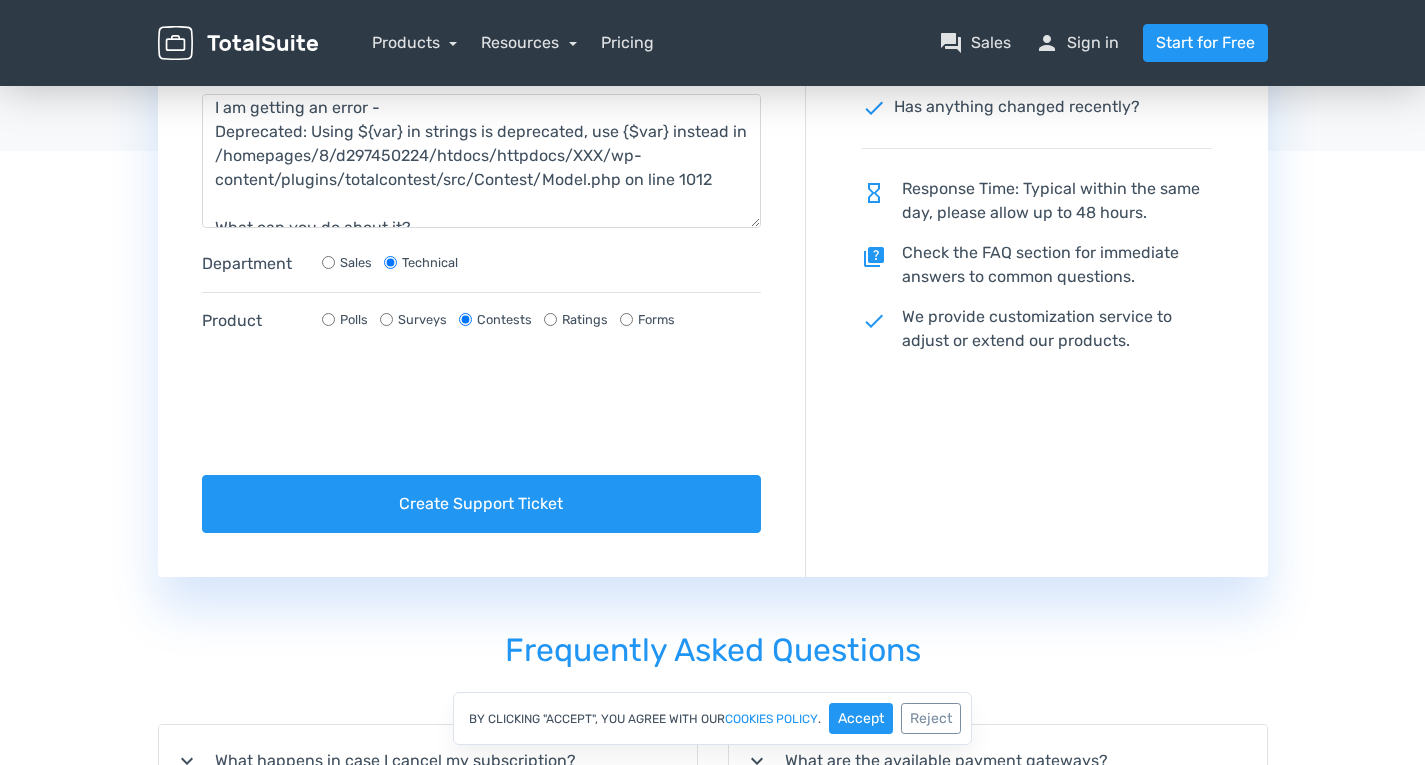 scroll, scrollTop: 0, scrollLeft: 0, axis: both 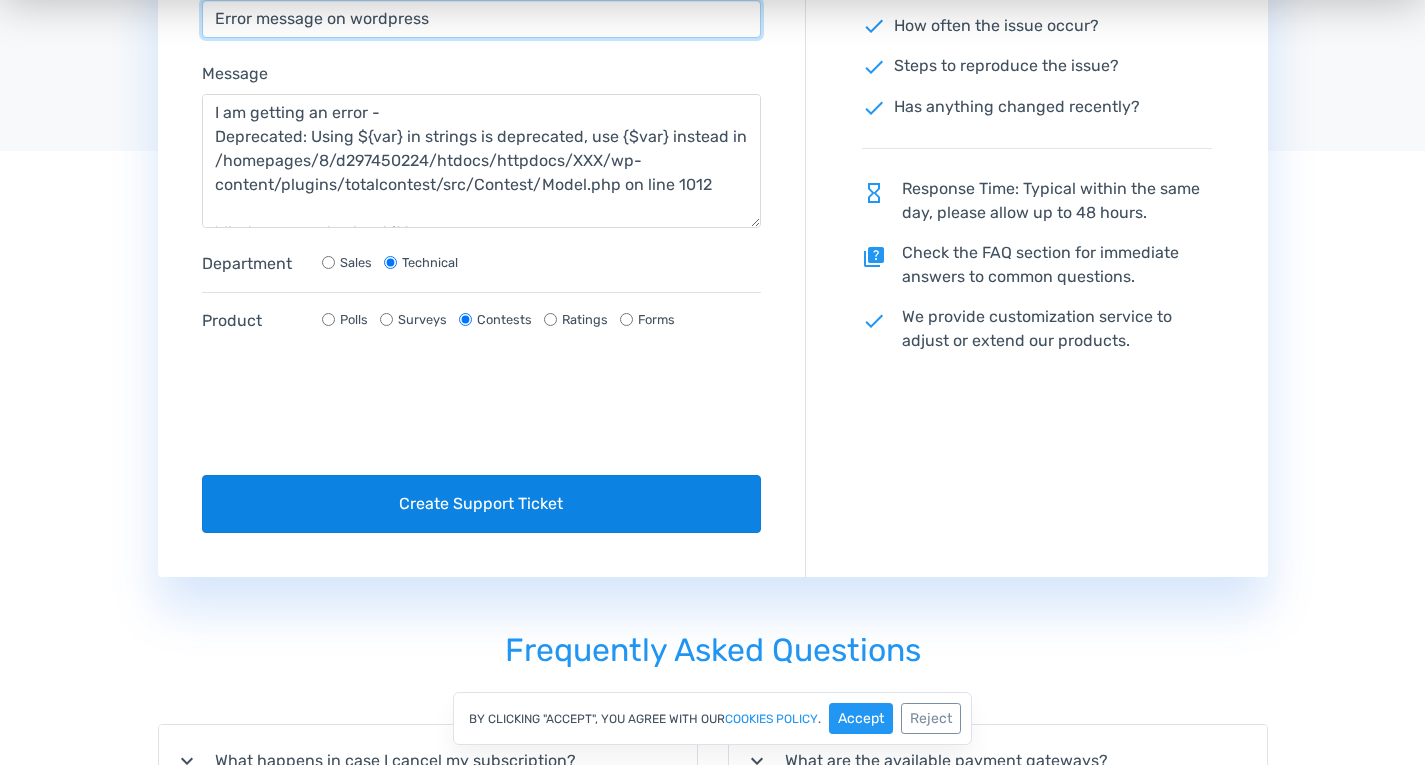 type on "Error message on wordpress" 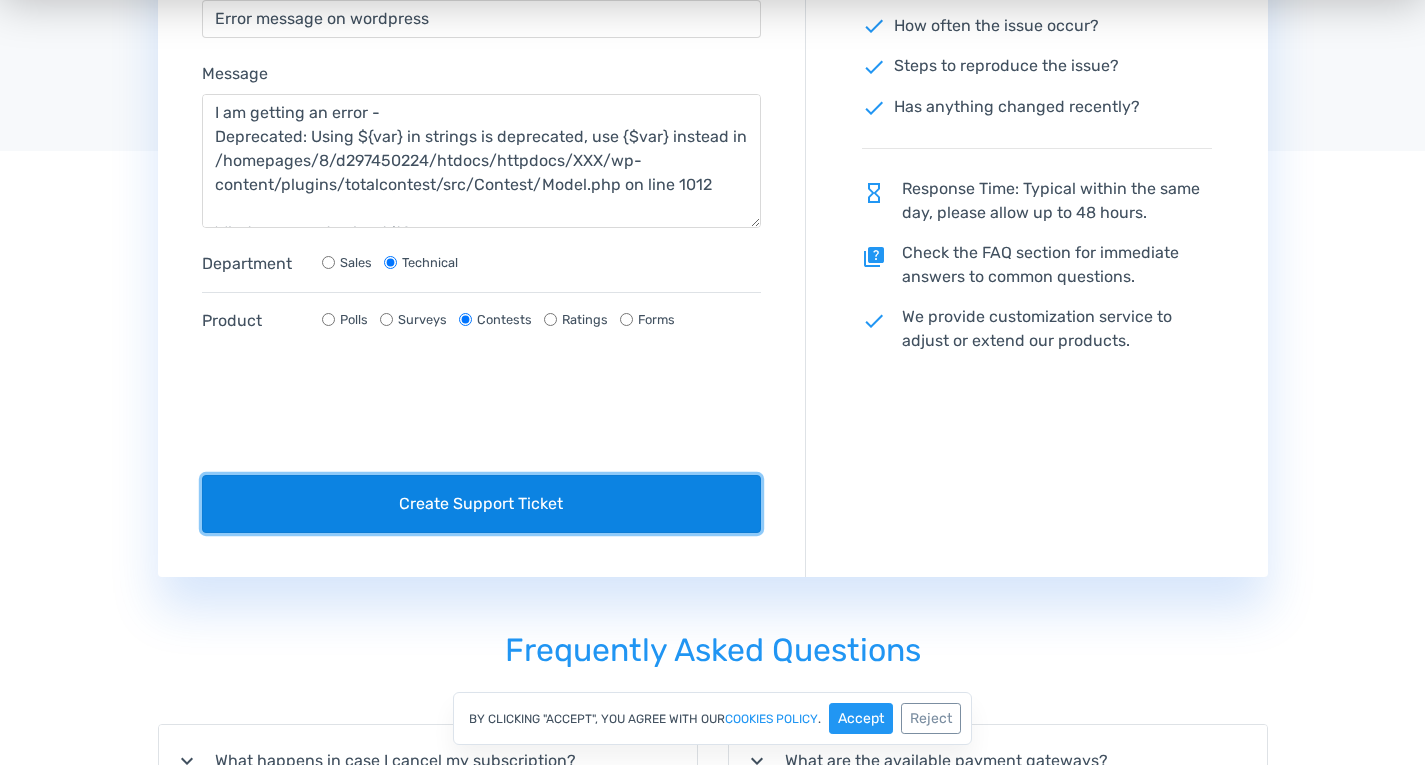 click on "Create Support Ticket" at bounding box center (482, 504) 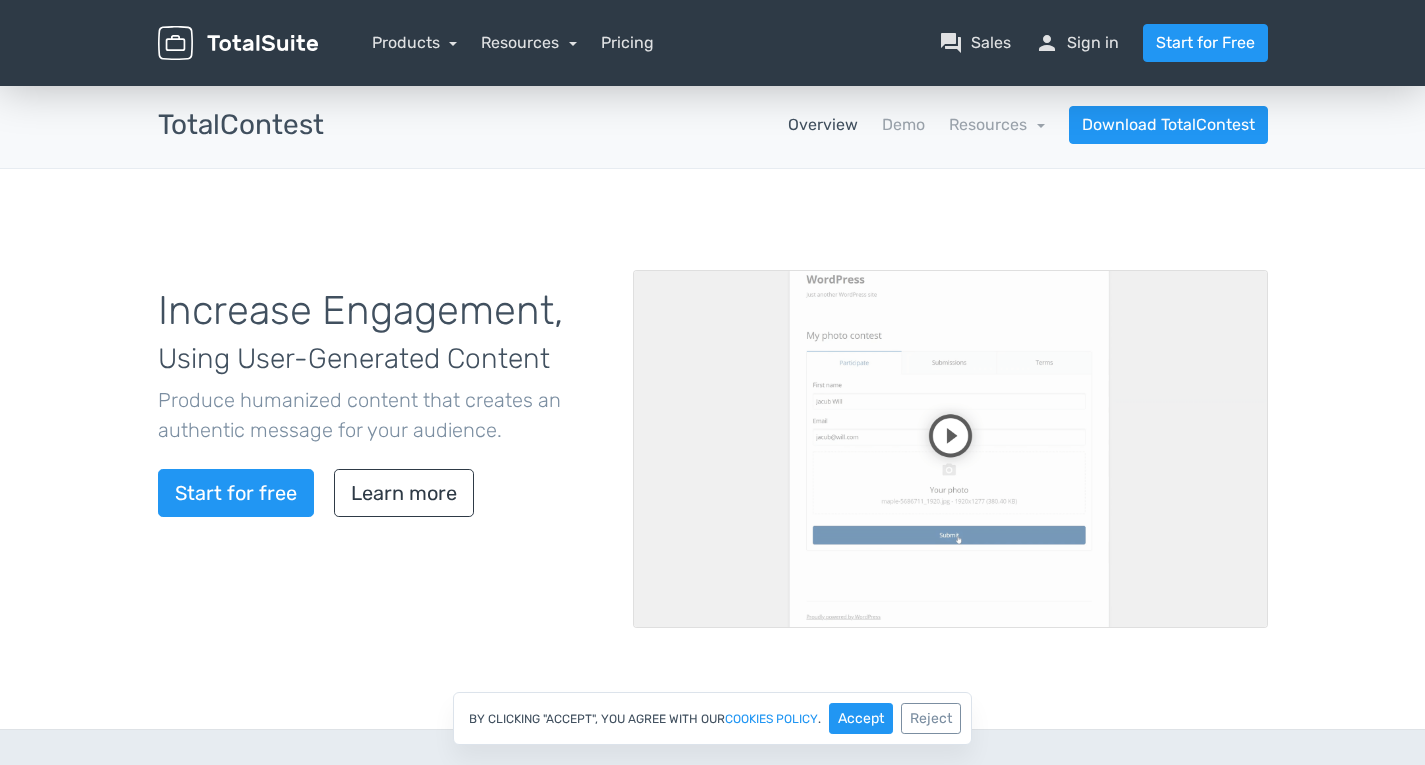 scroll, scrollTop: 0, scrollLeft: 0, axis: both 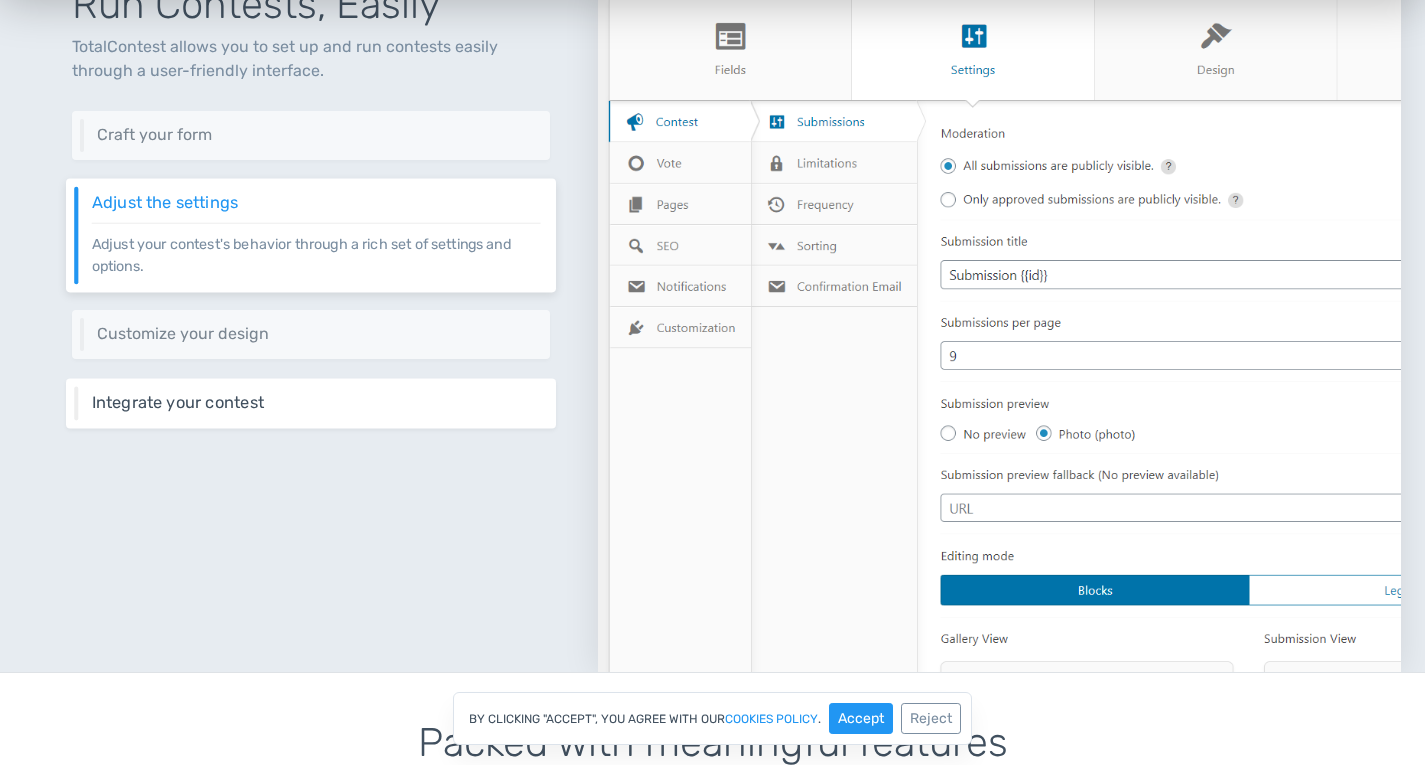 click on "Integrate your contest   Integrate your contest easily using different methods including
shortcodes, embed code, REST API and more." at bounding box center [311, 403] 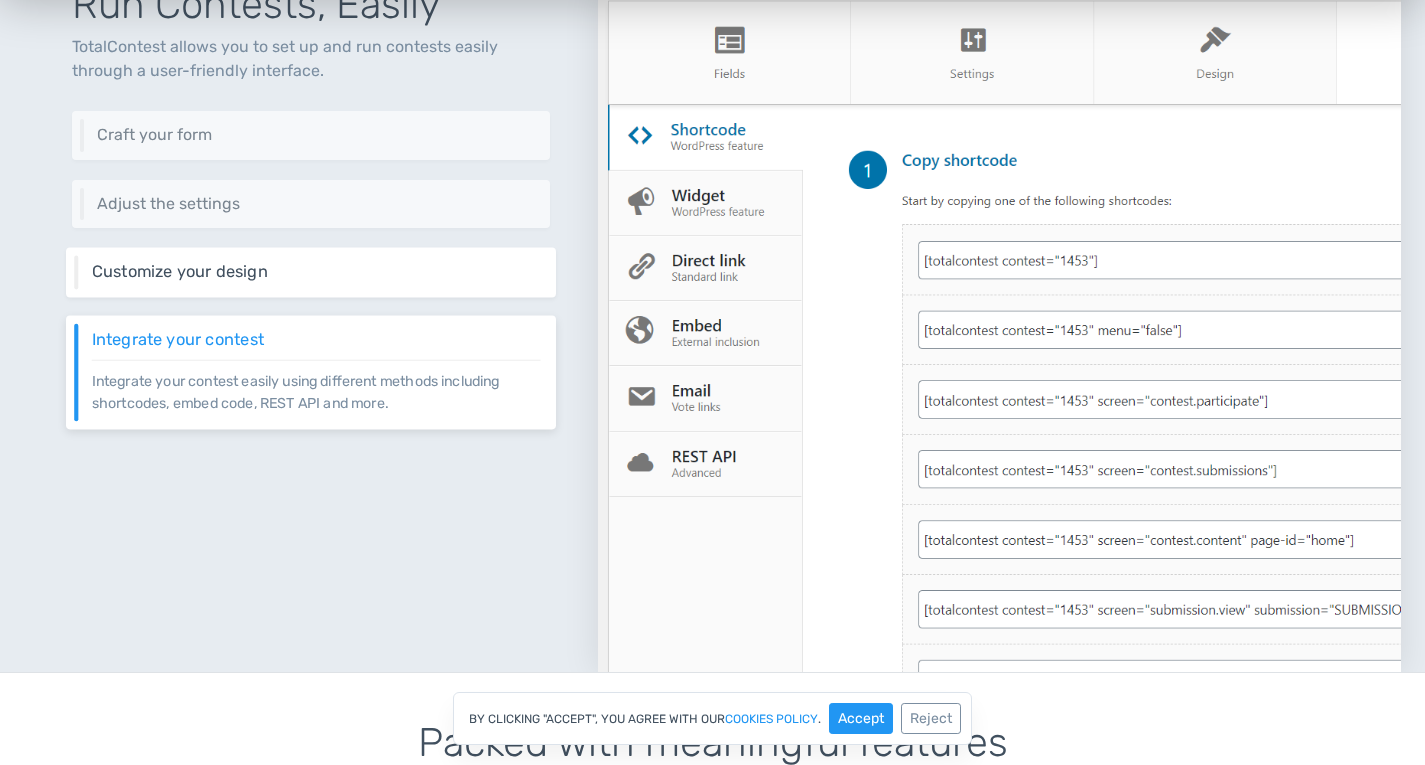 click on "Customize your design   Keep your website's design consistent by customizing the design to
match your branding guidelines." at bounding box center (311, 273) 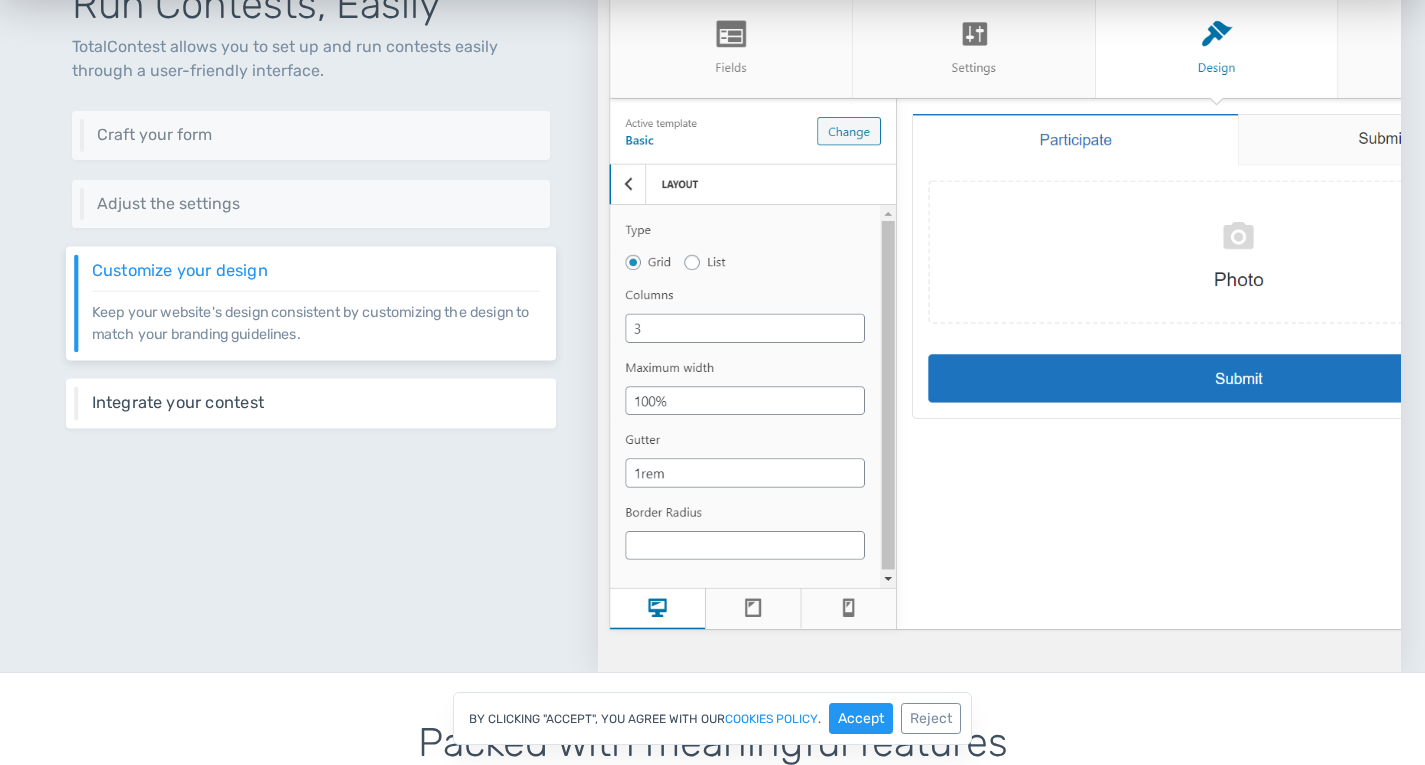 click on "Integrate your contest" at bounding box center (316, 403) 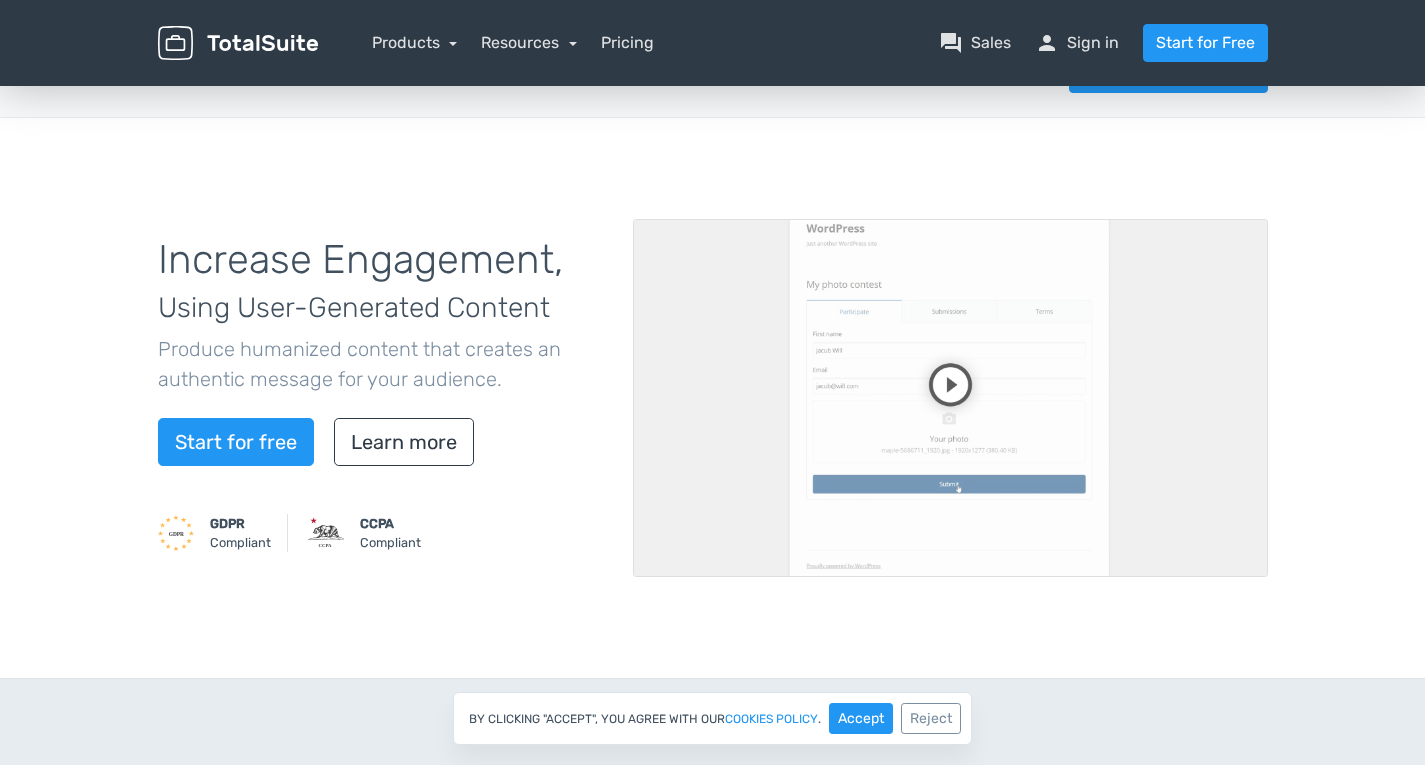 scroll, scrollTop: 0, scrollLeft: 0, axis: both 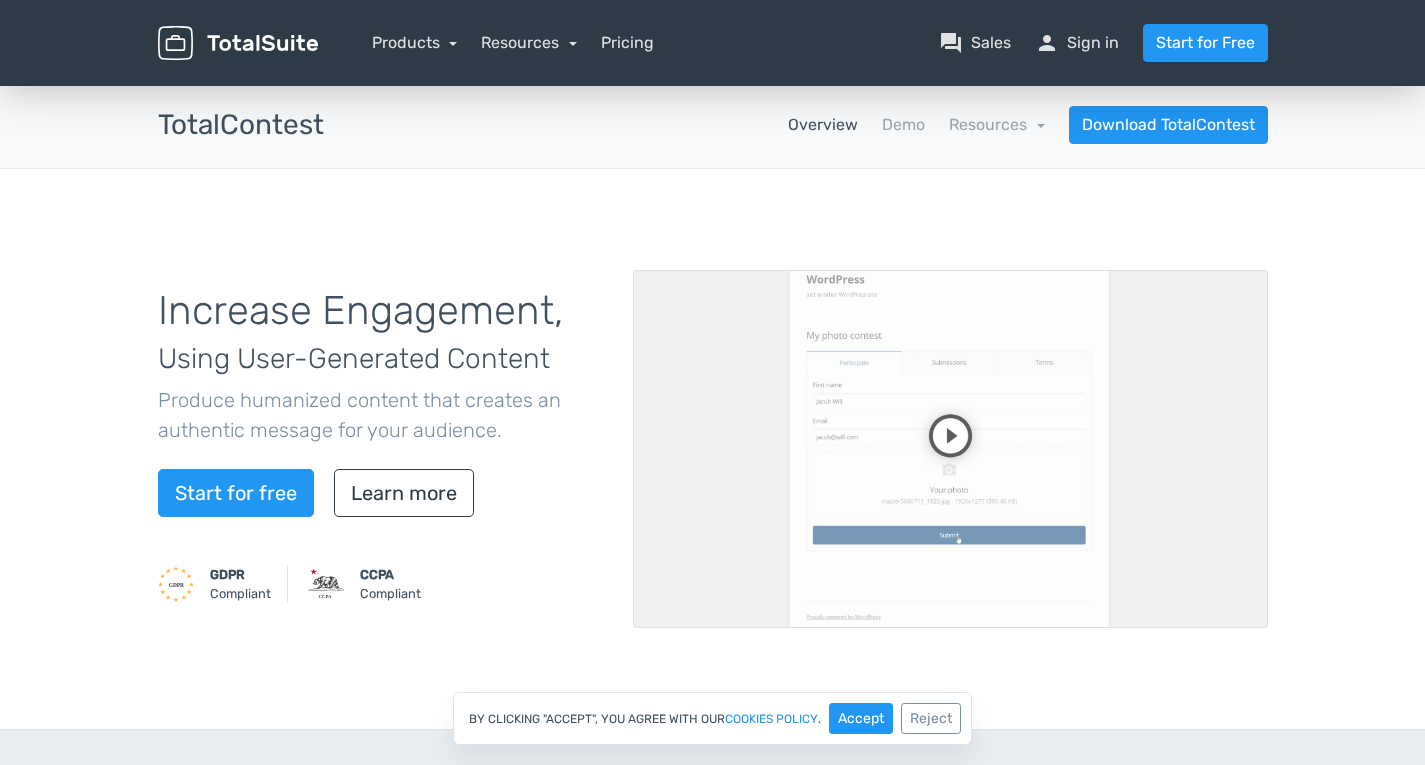 click at bounding box center [950, 449] 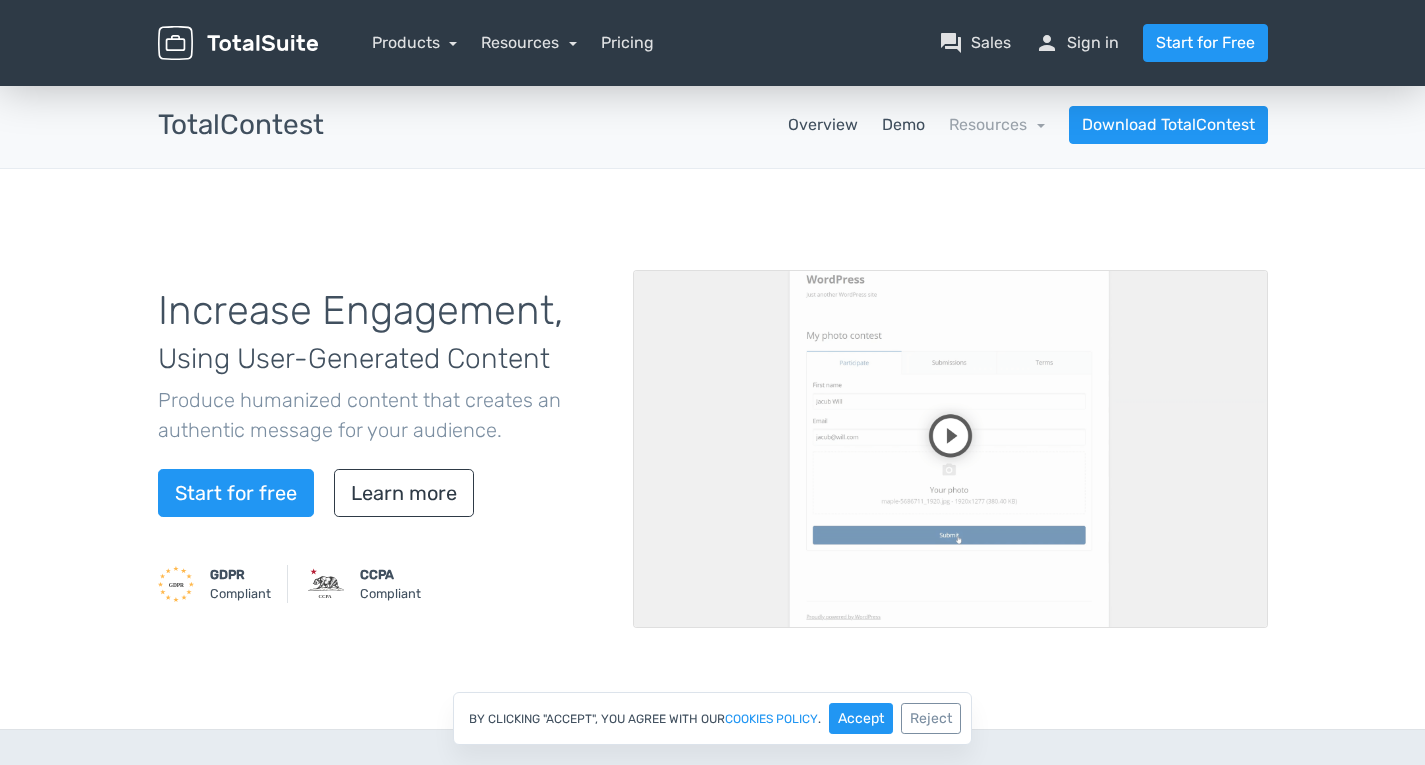 click on "Demo" at bounding box center (903, 125) 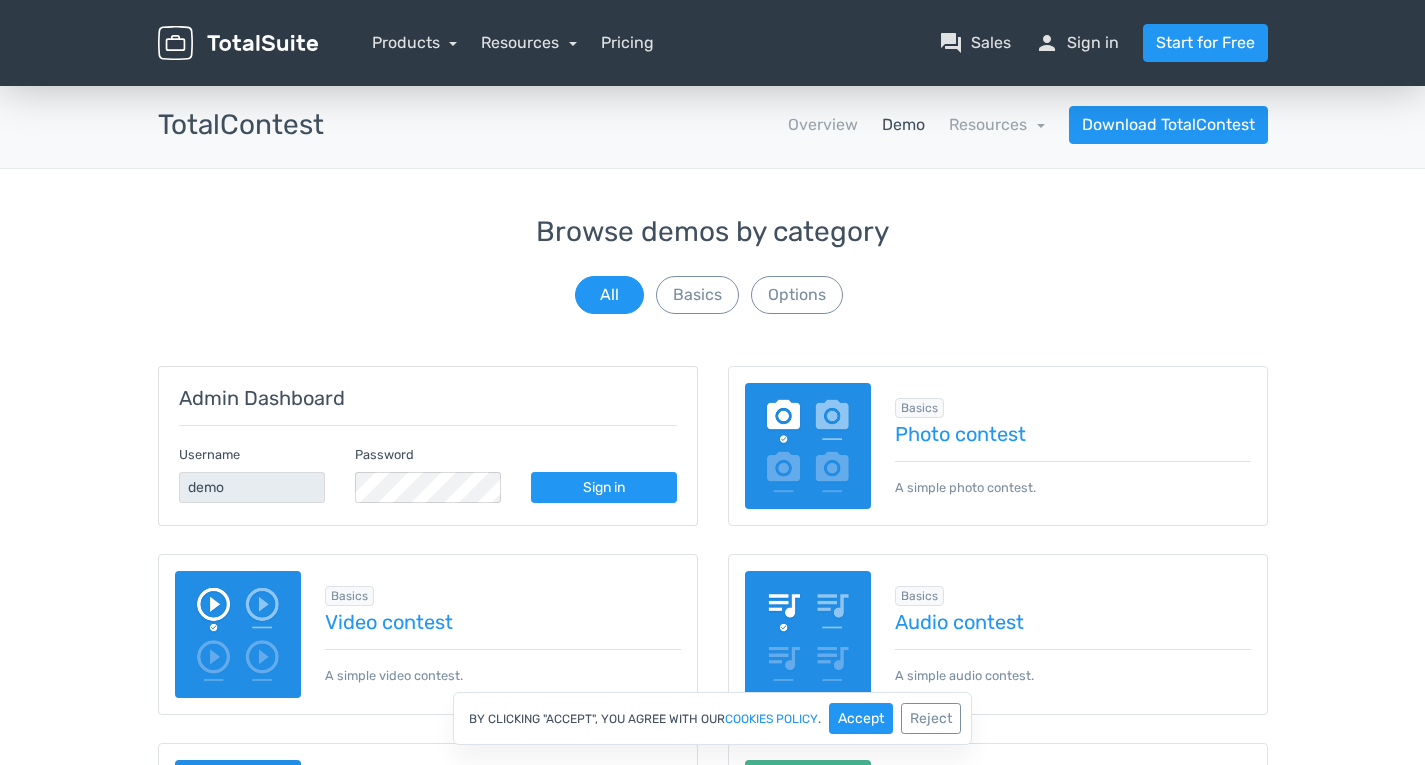 scroll, scrollTop: 0, scrollLeft: 0, axis: both 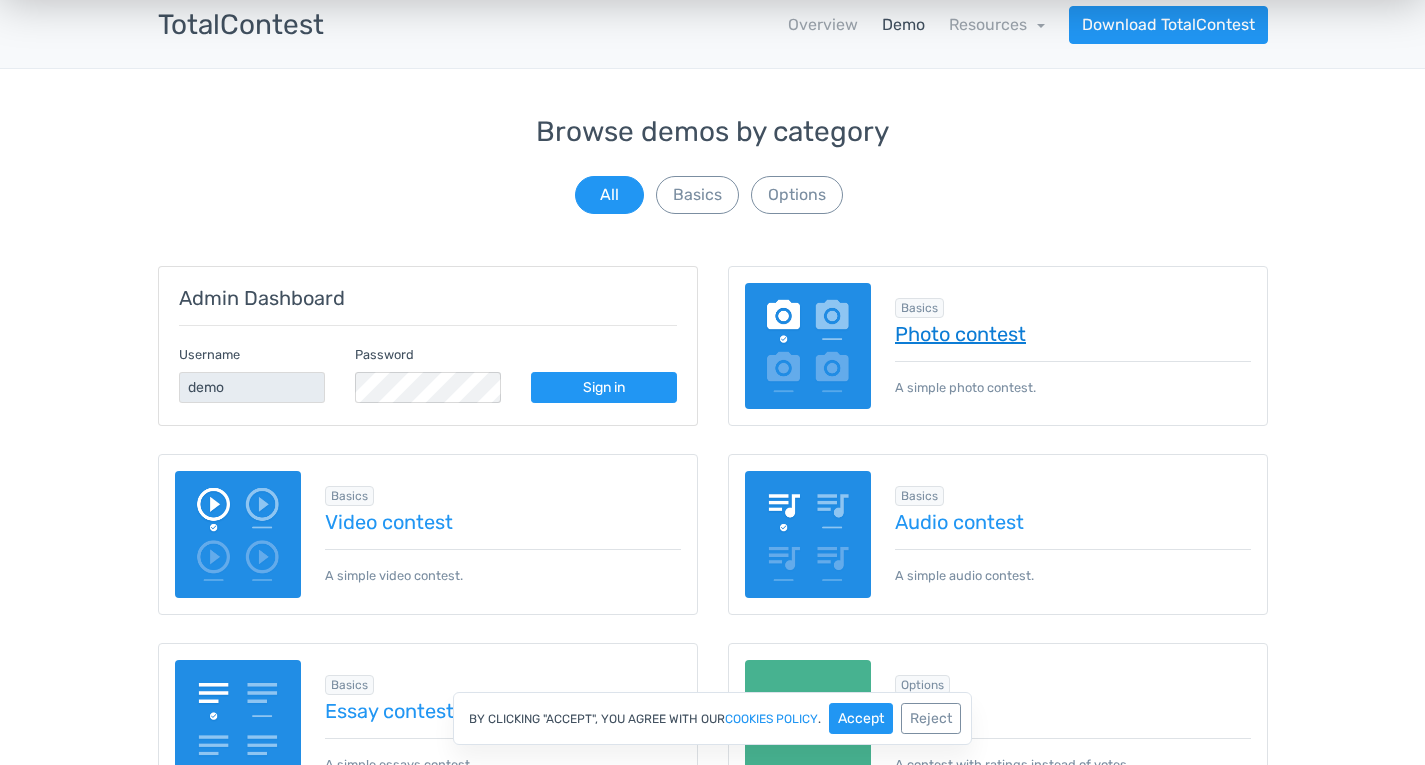 click on "Photo contest" at bounding box center (1073, 334) 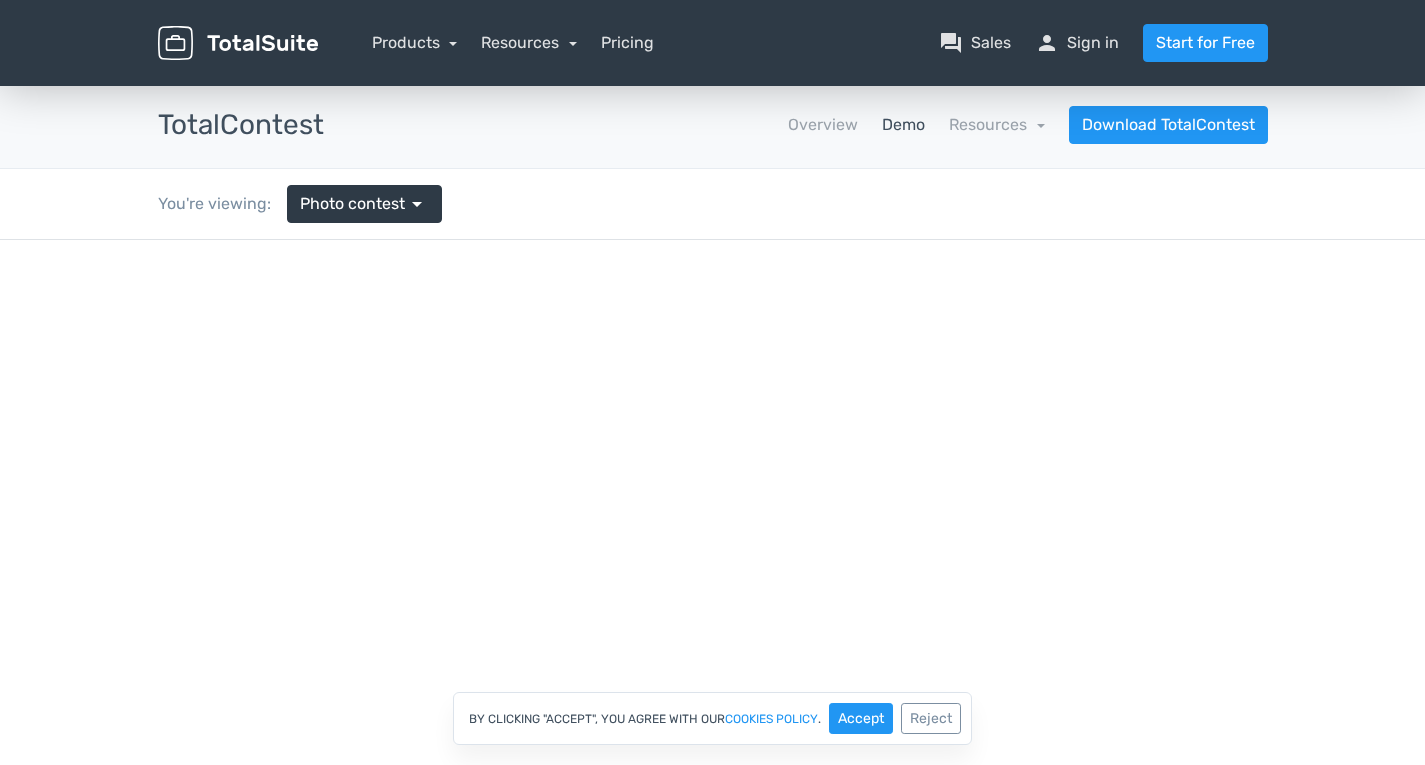 scroll, scrollTop: 0, scrollLeft: 0, axis: both 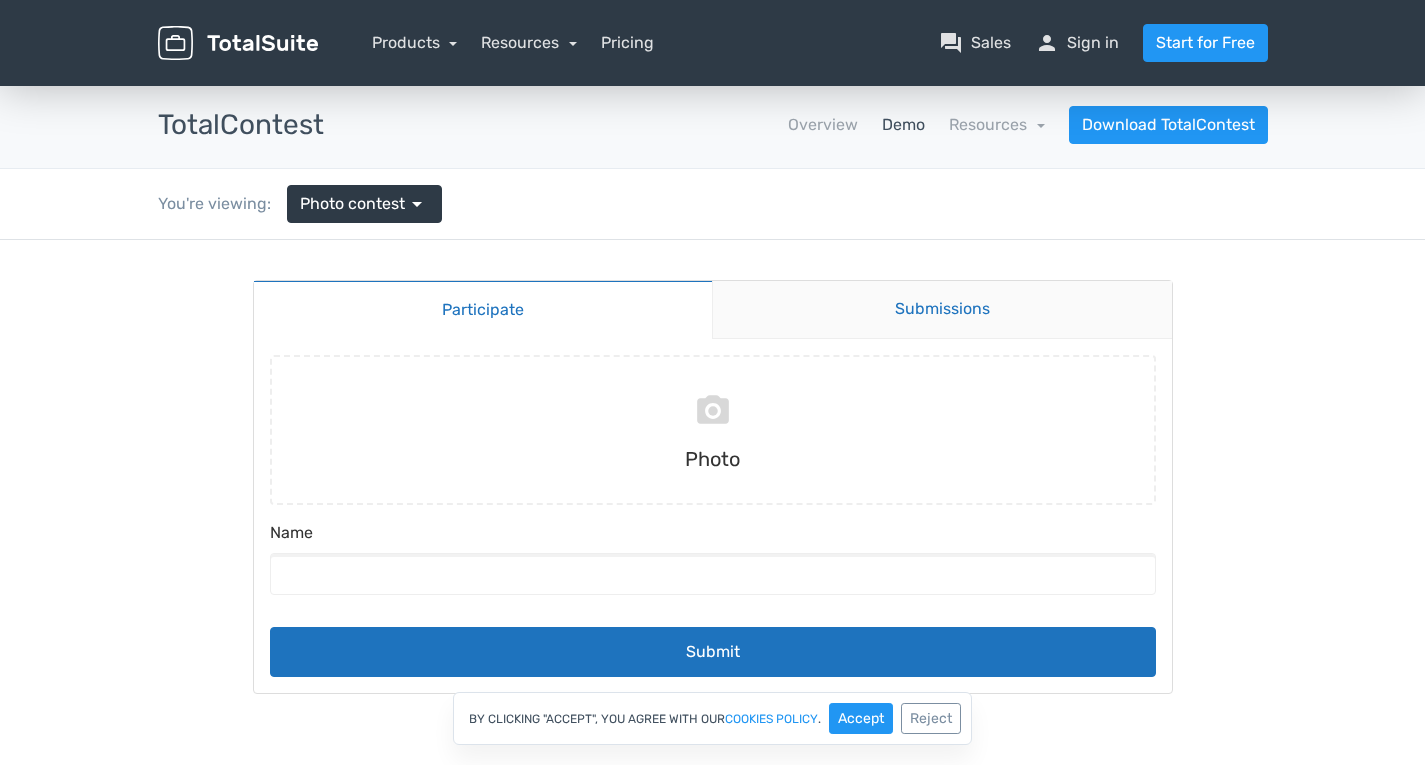 click on "Submissions" at bounding box center (942, 310) 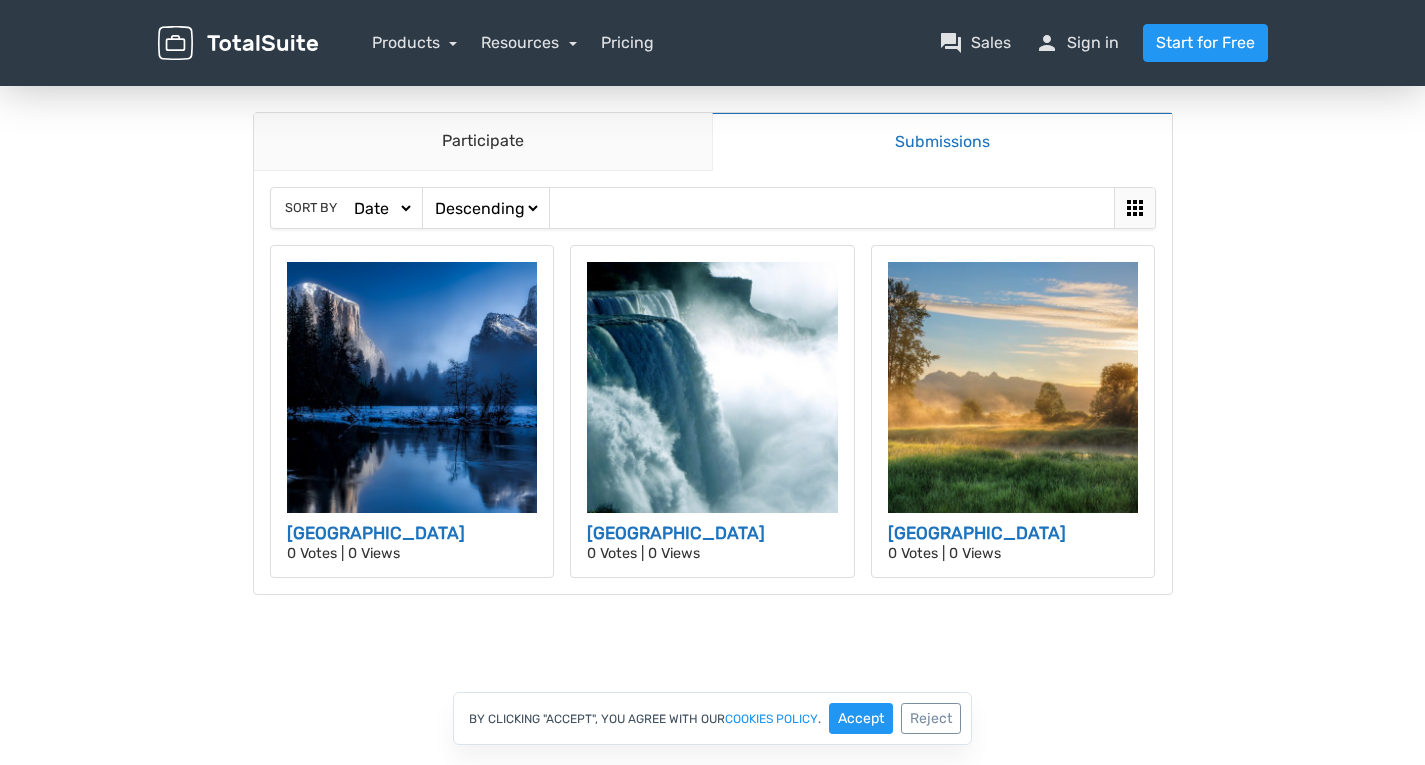 scroll, scrollTop: 200, scrollLeft: 0, axis: vertical 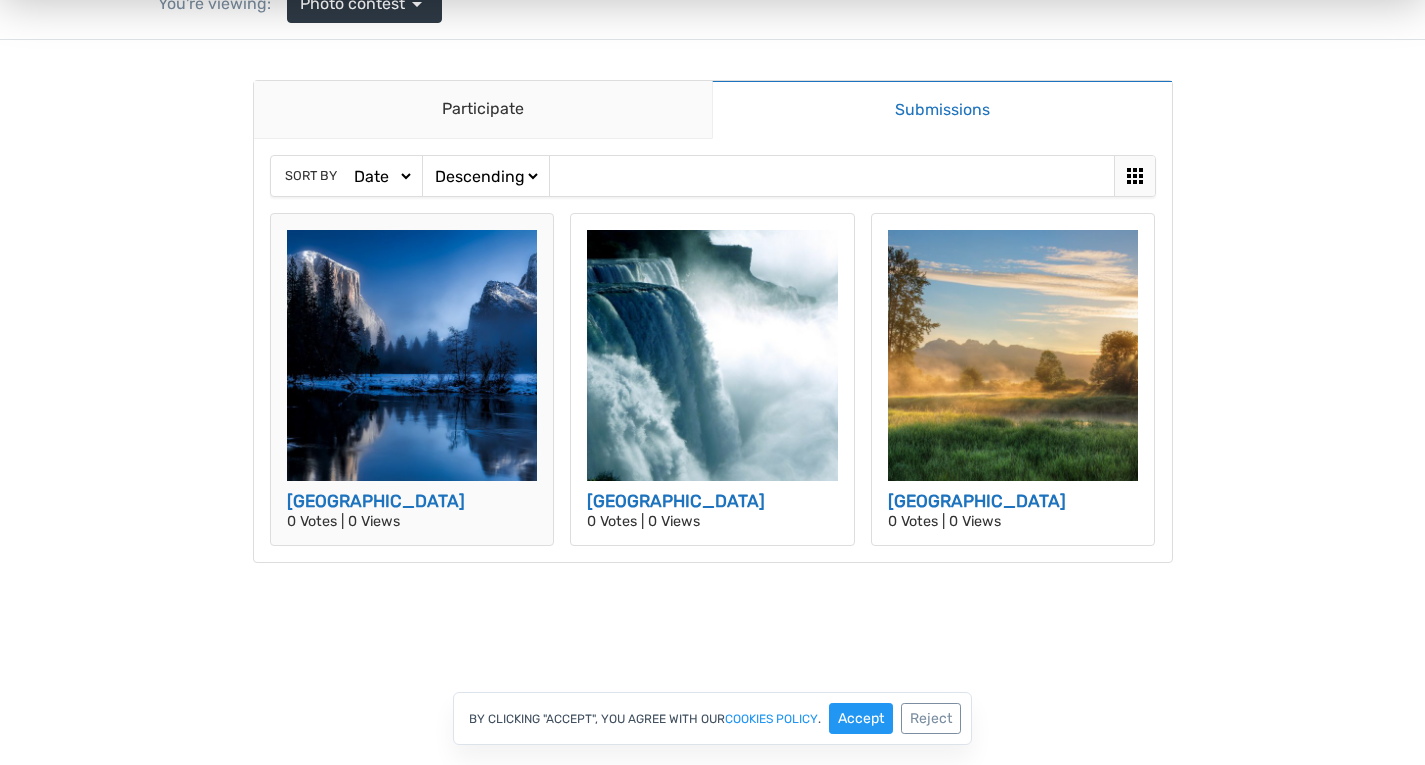 click on "0 Votes | 0 Views" at bounding box center [412, 522] 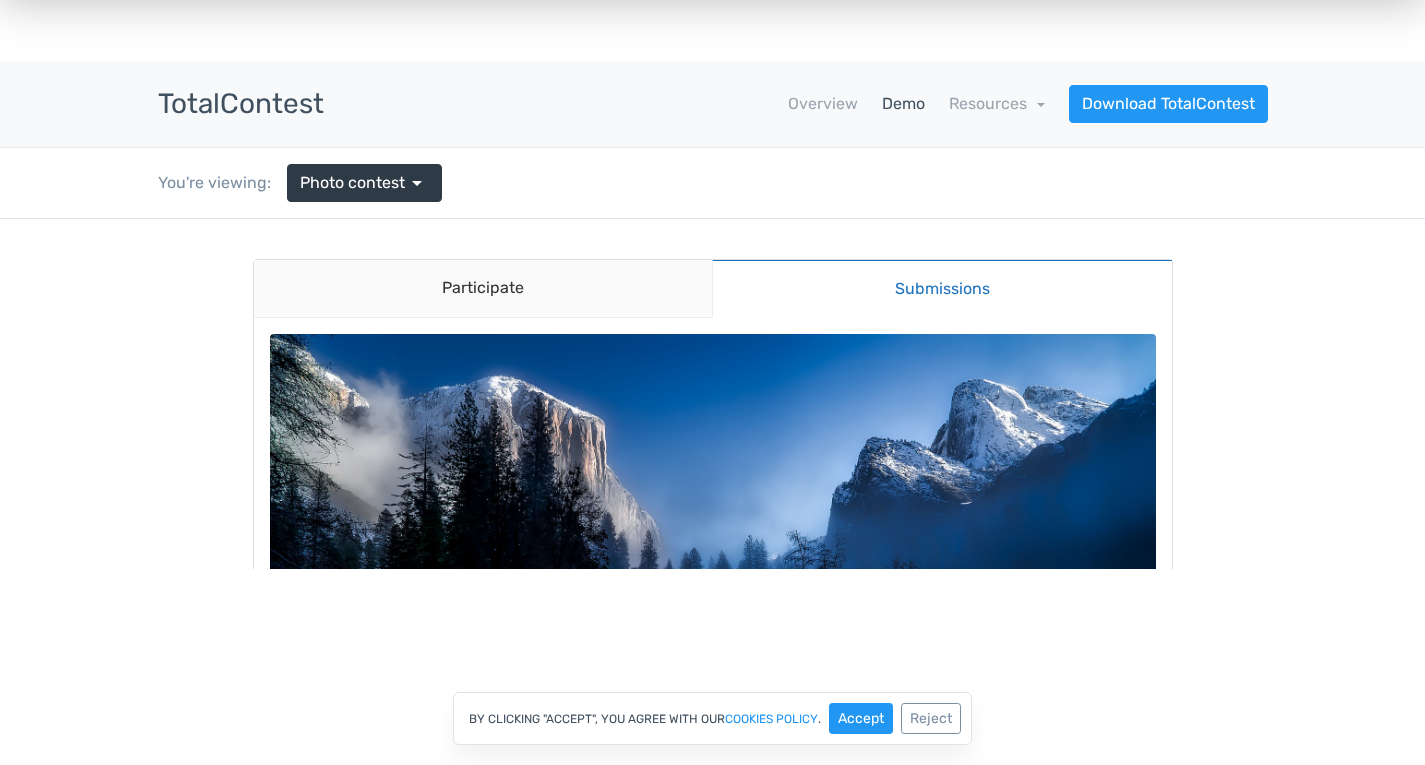 scroll, scrollTop: 0, scrollLeft: 0, axis: both 